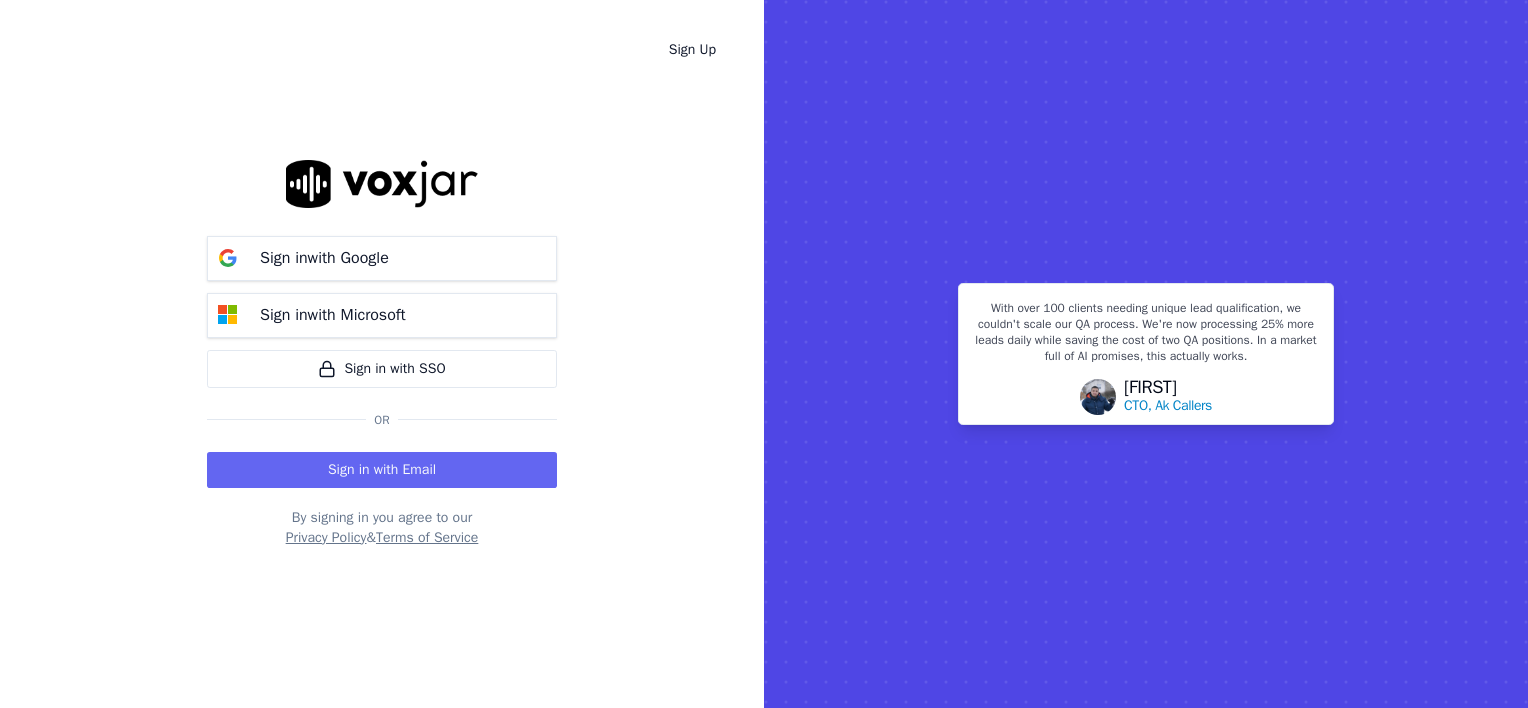 scroll, scrollTop: 0, scrollLeft: 0, axis: both 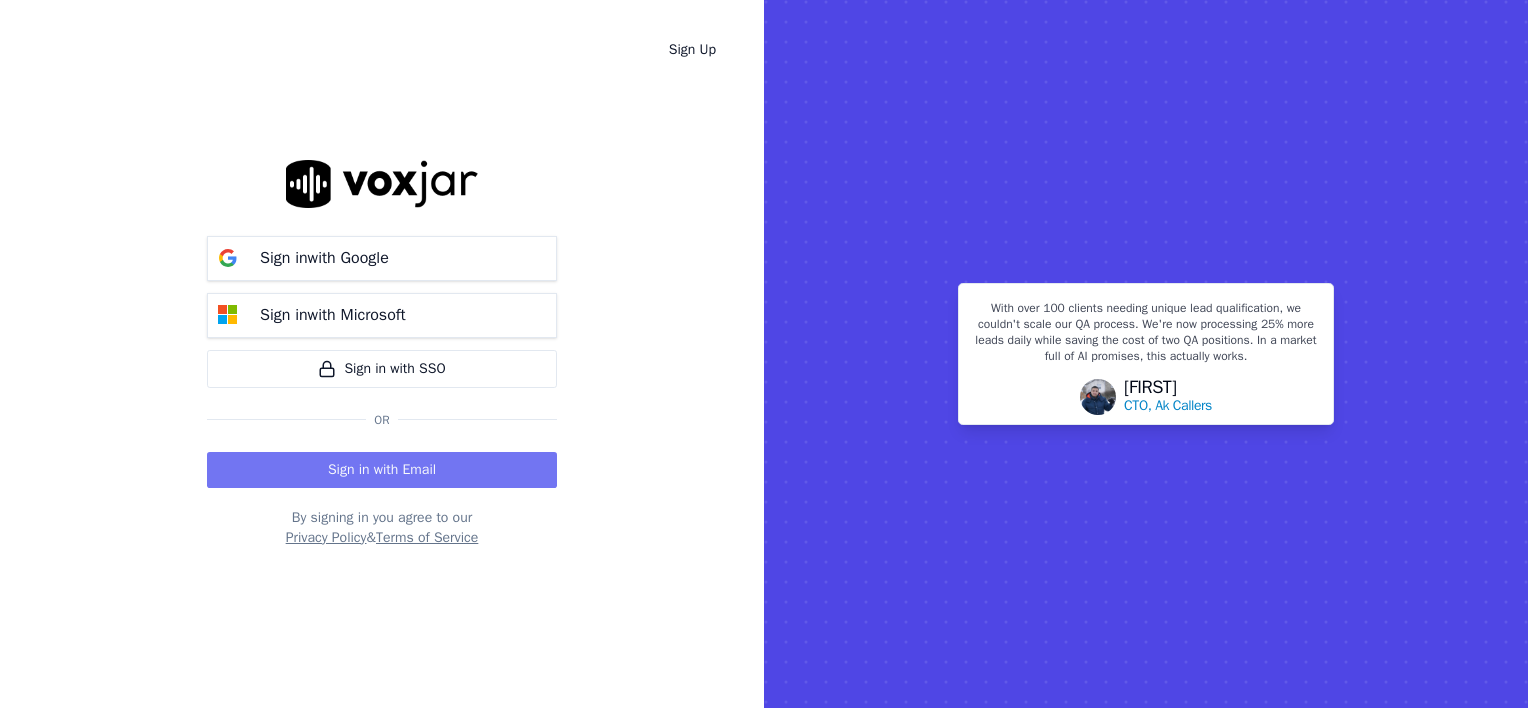 click on "Sign in with Email" at bounding box center (382, 470) 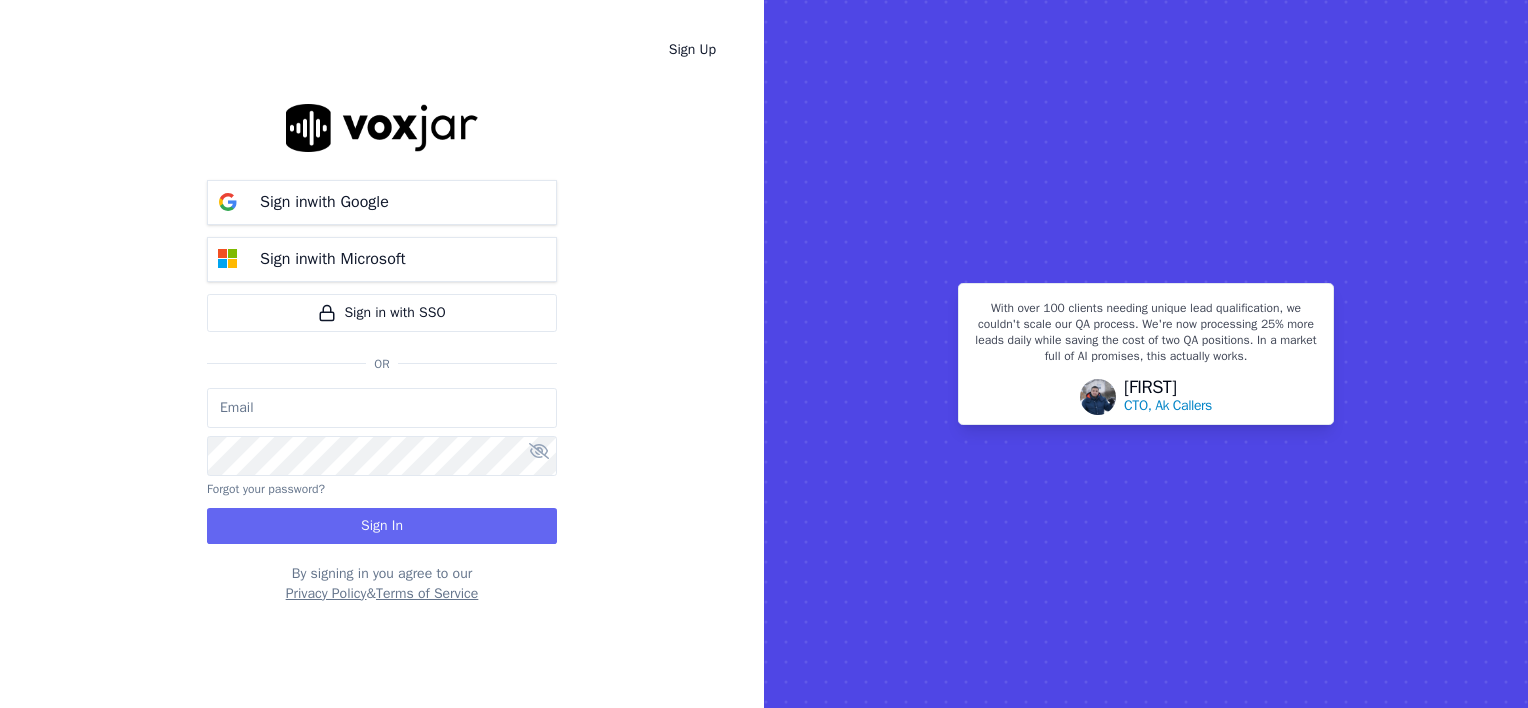 type on "[EMAIL]" 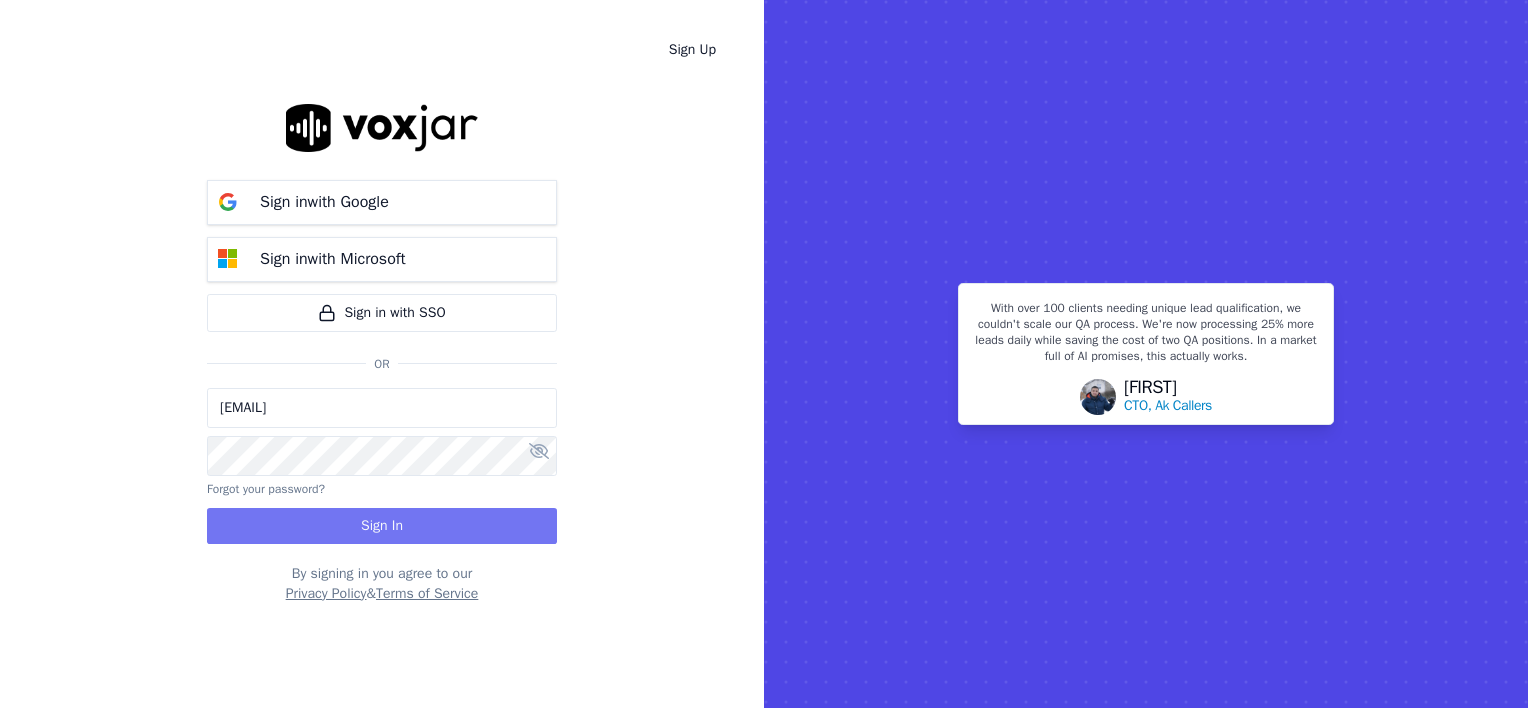 click on "Sign In" at bounding box center [382, 526] 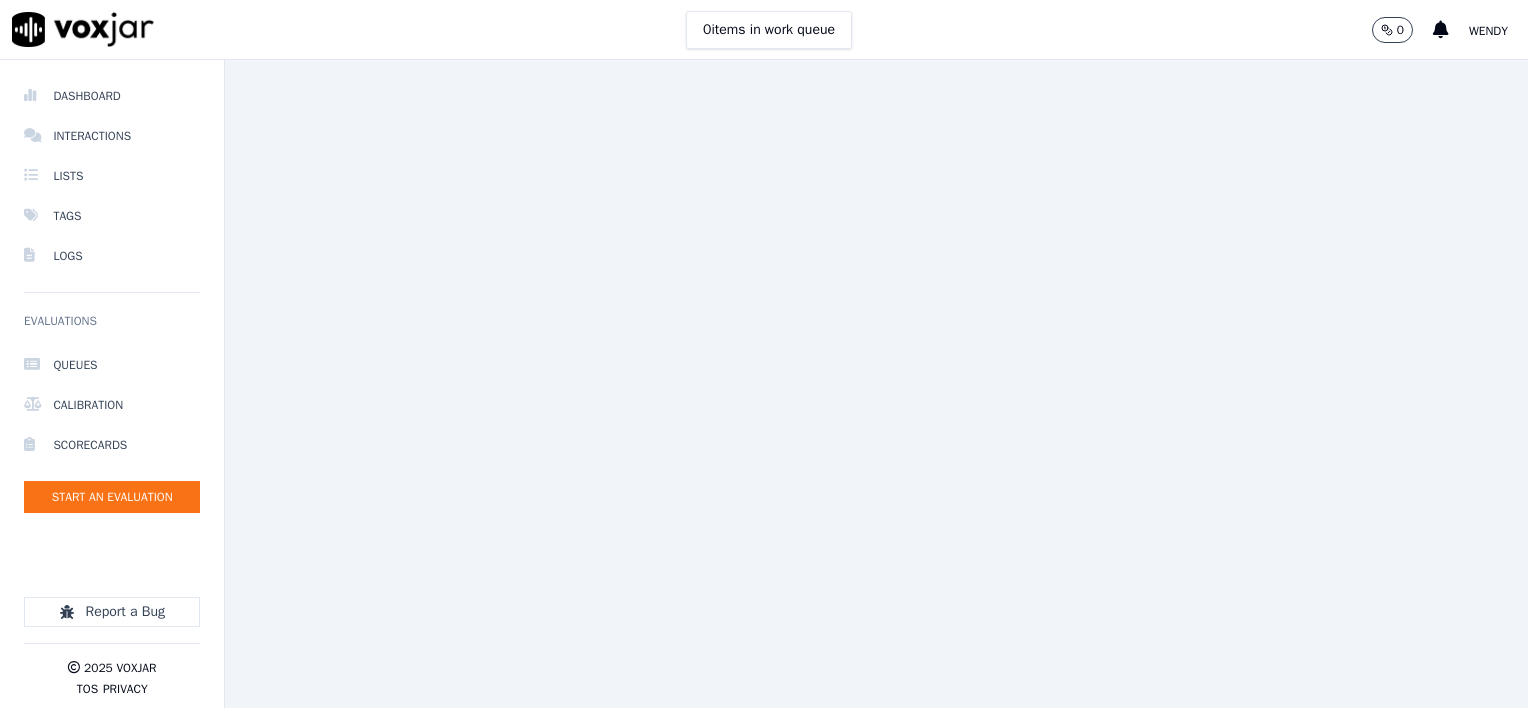 scroll, scrollTop: 0, scrollLeft: 0, axis: both 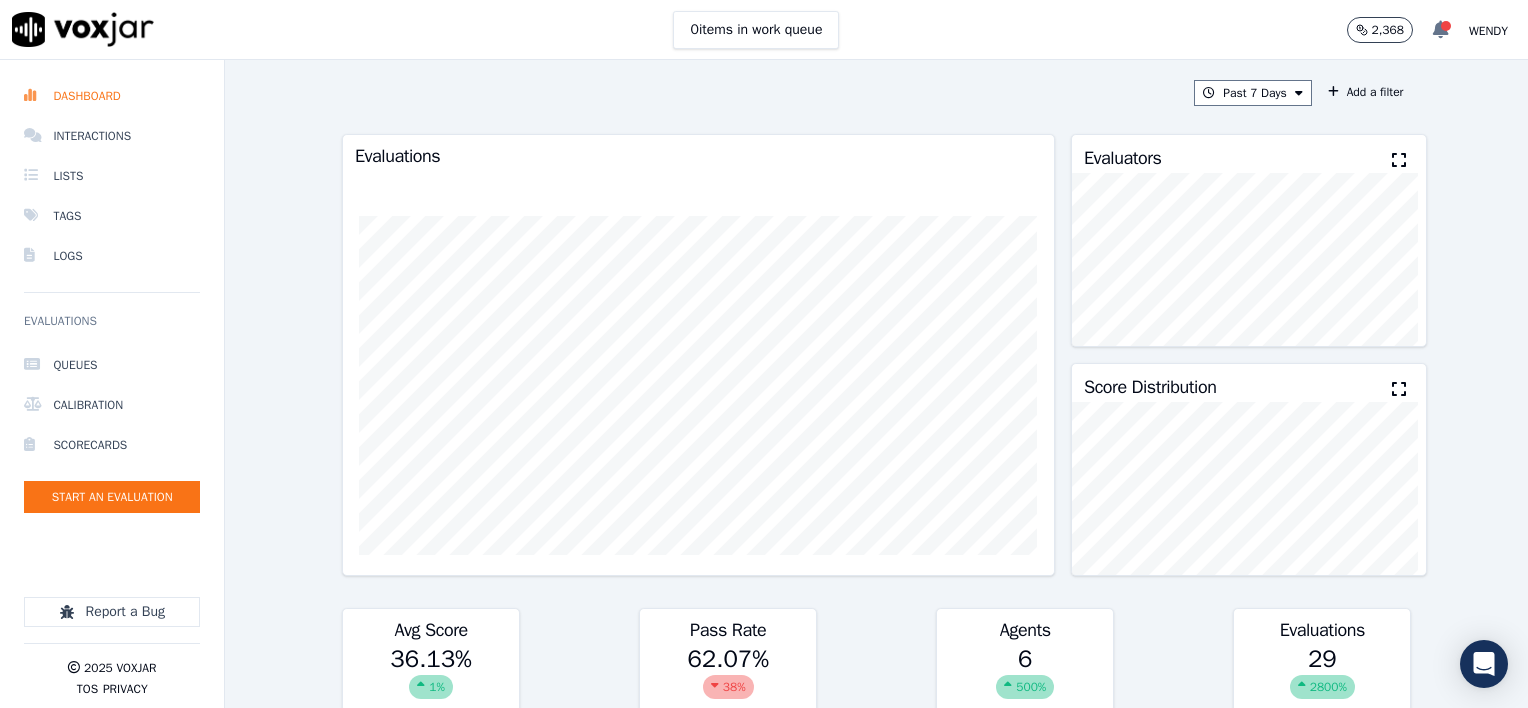 click at bounding box center (1441, 30) 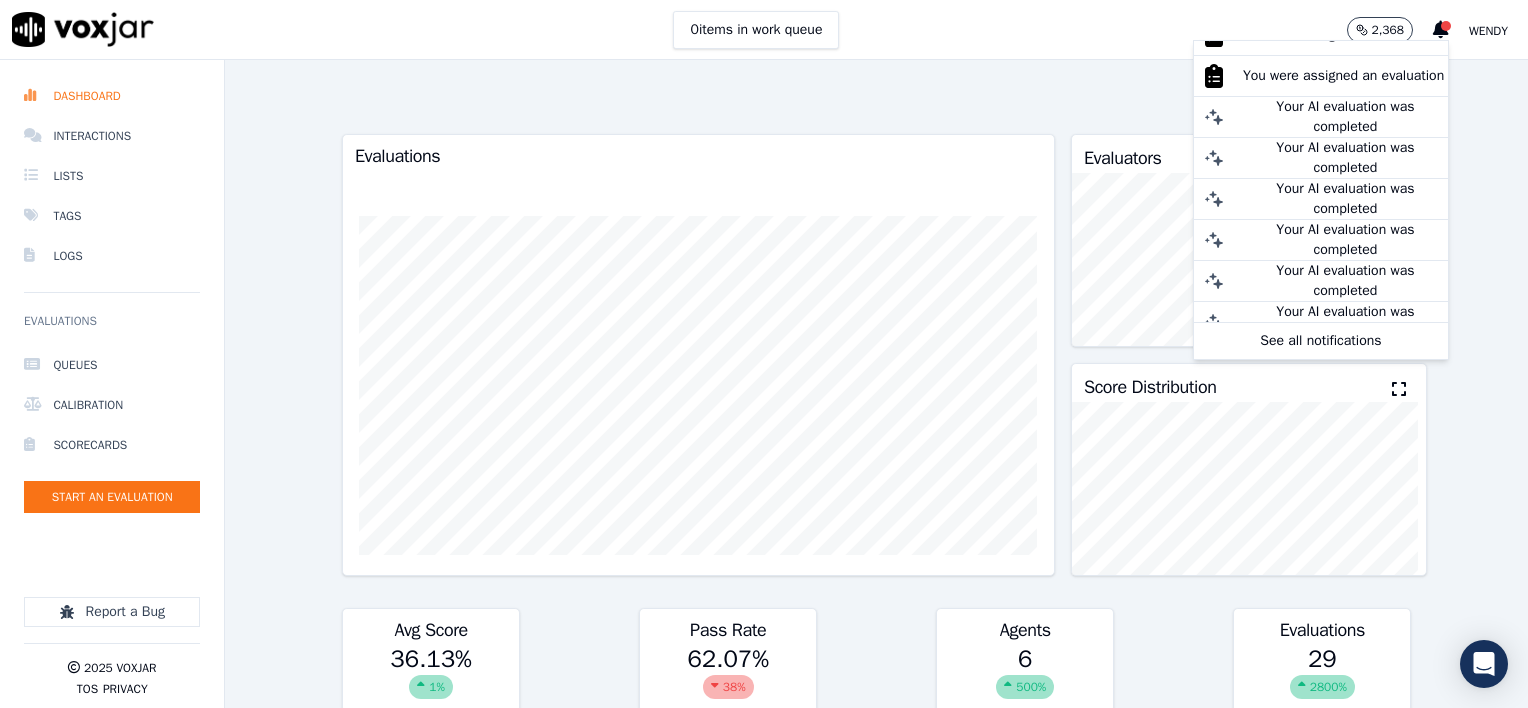 scroll, scrollTop: 1161, scrollLeft: 0, axis: vertical 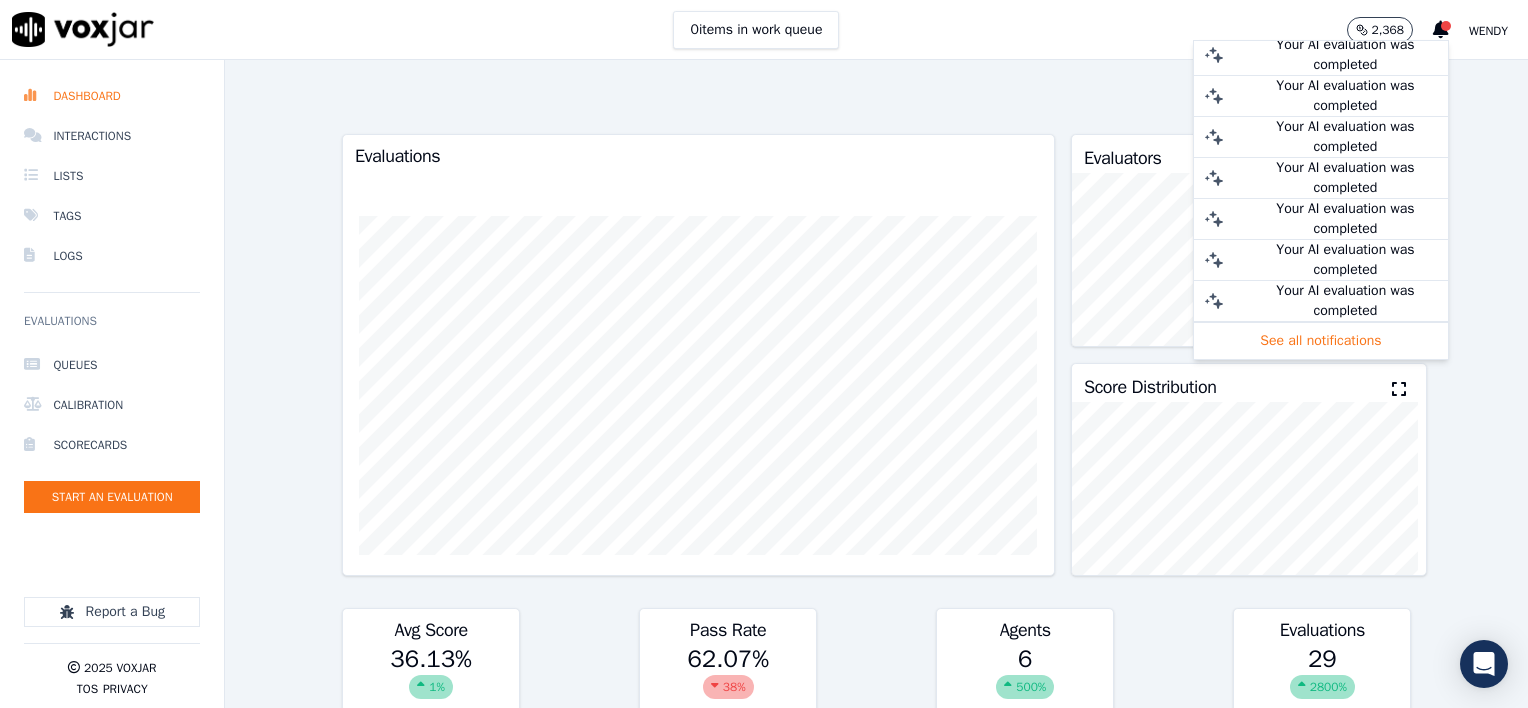 click on "See all notifications" at bounding box center [1321, 341] 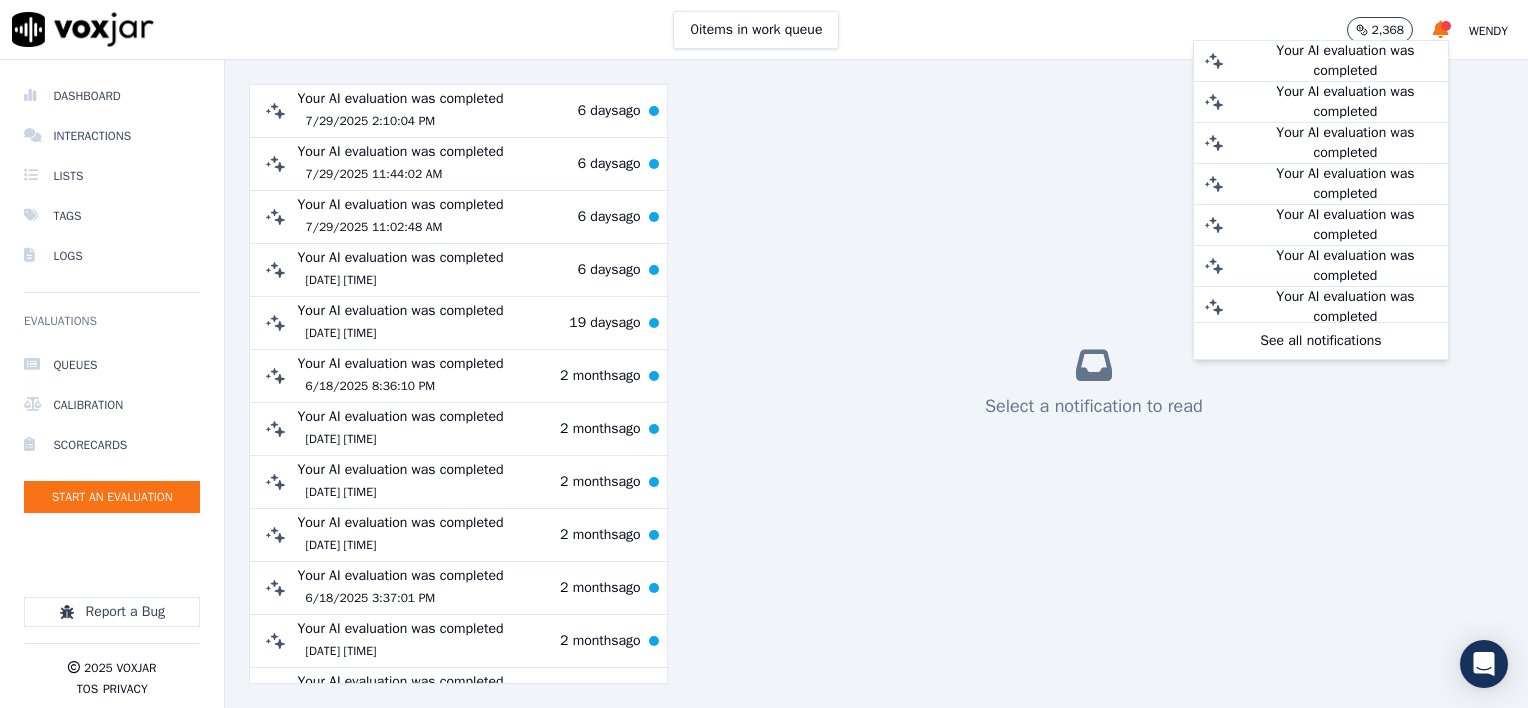 click on "Select a notification to read" at bounding box center (1094, 384) 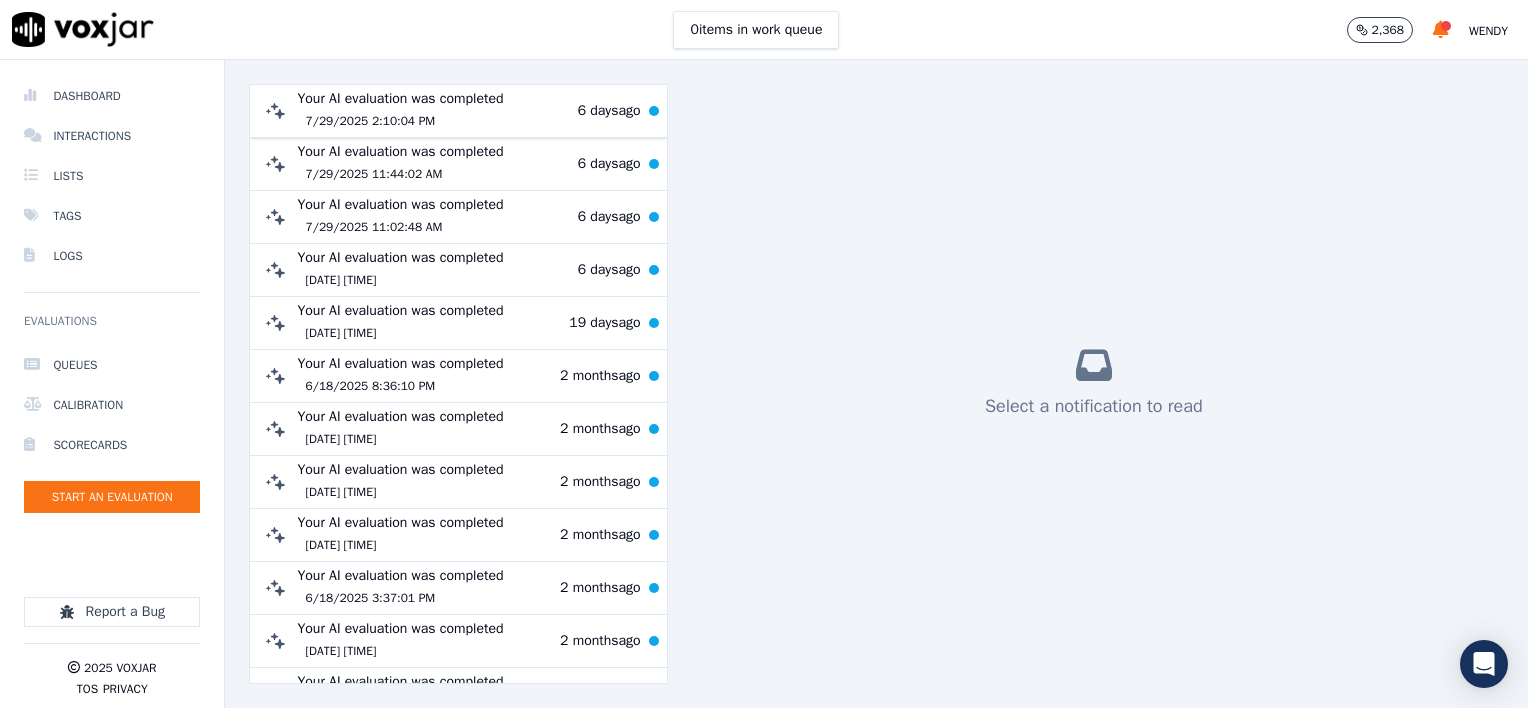 click on "7/29/2025 2:10:04 PM" at bounding box center (400, 121) 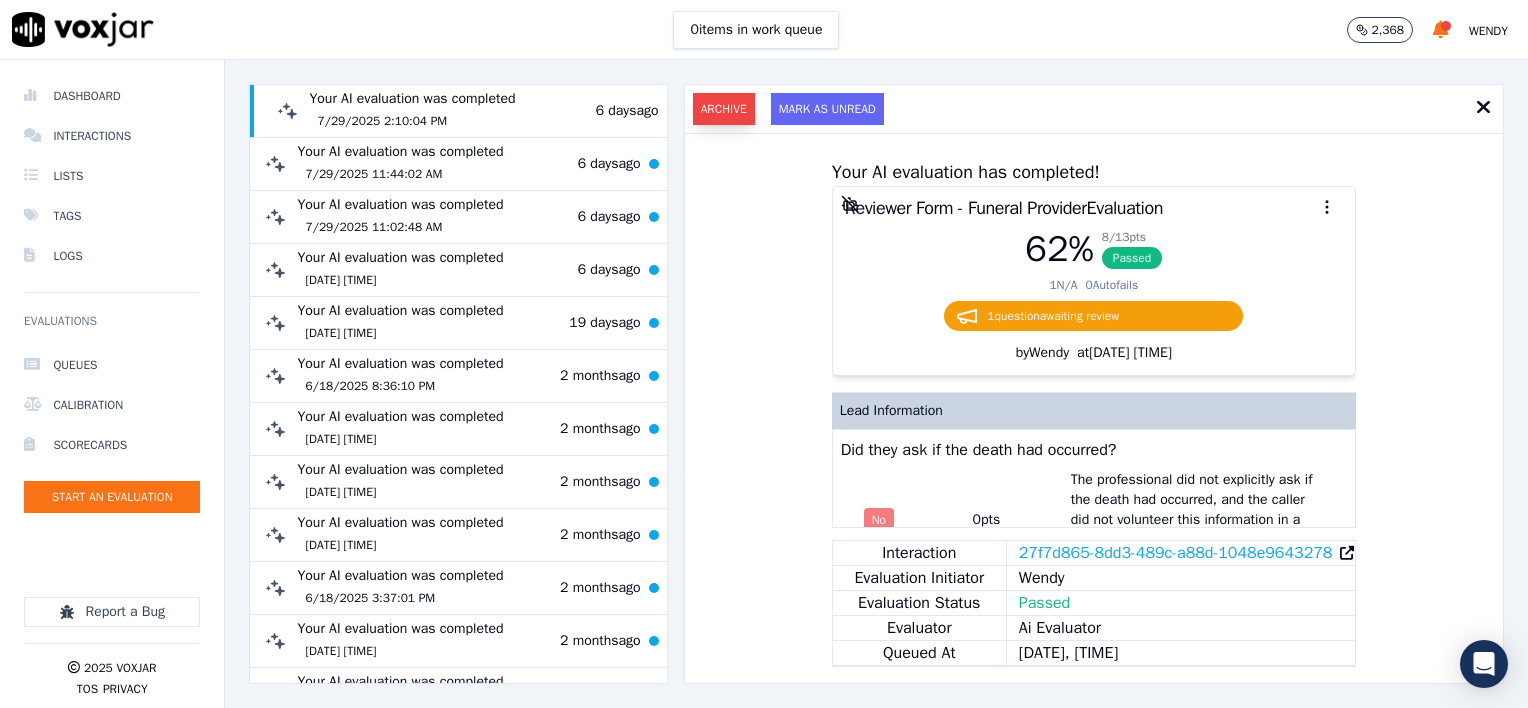 click on "Archive" at bounding box center (724, 109) 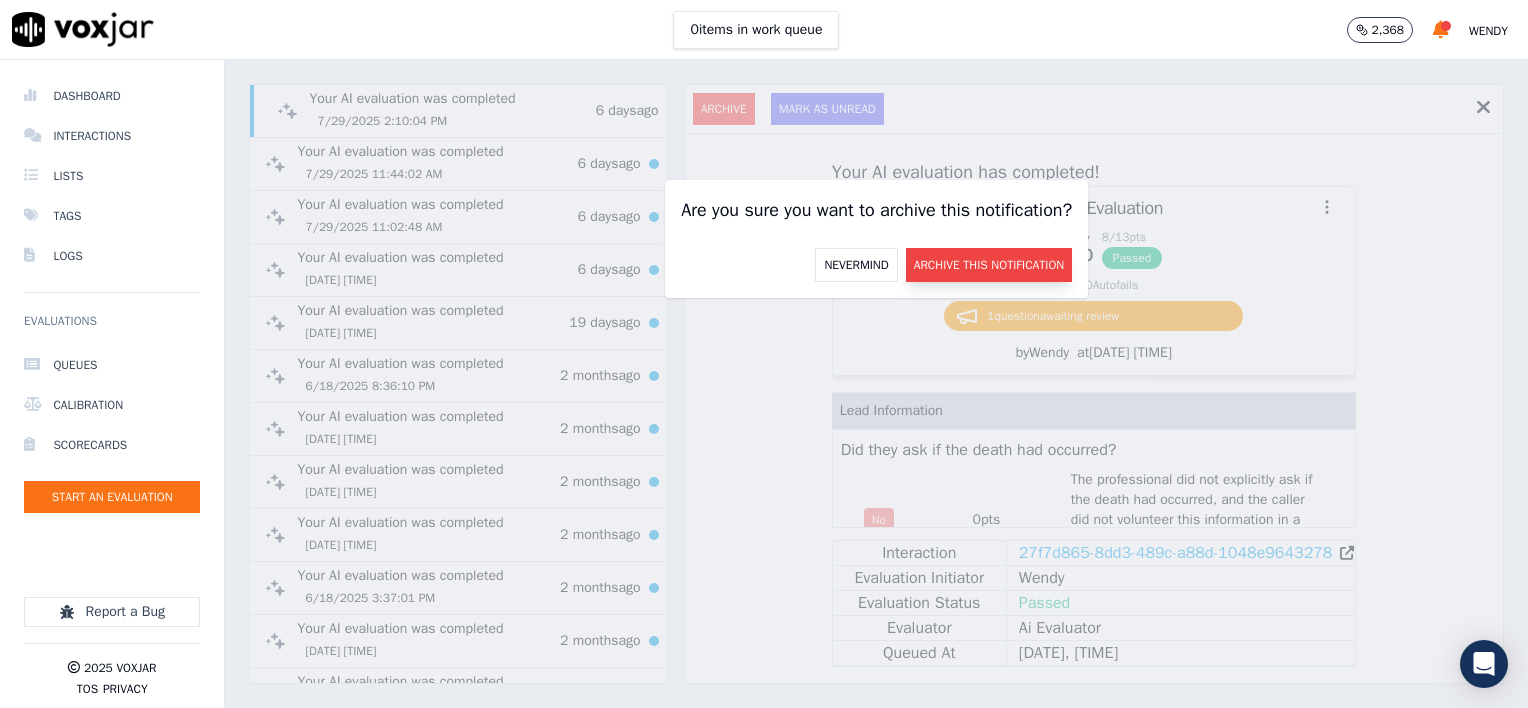 click on "Archive this Notification" at bounding box center (989, 265) 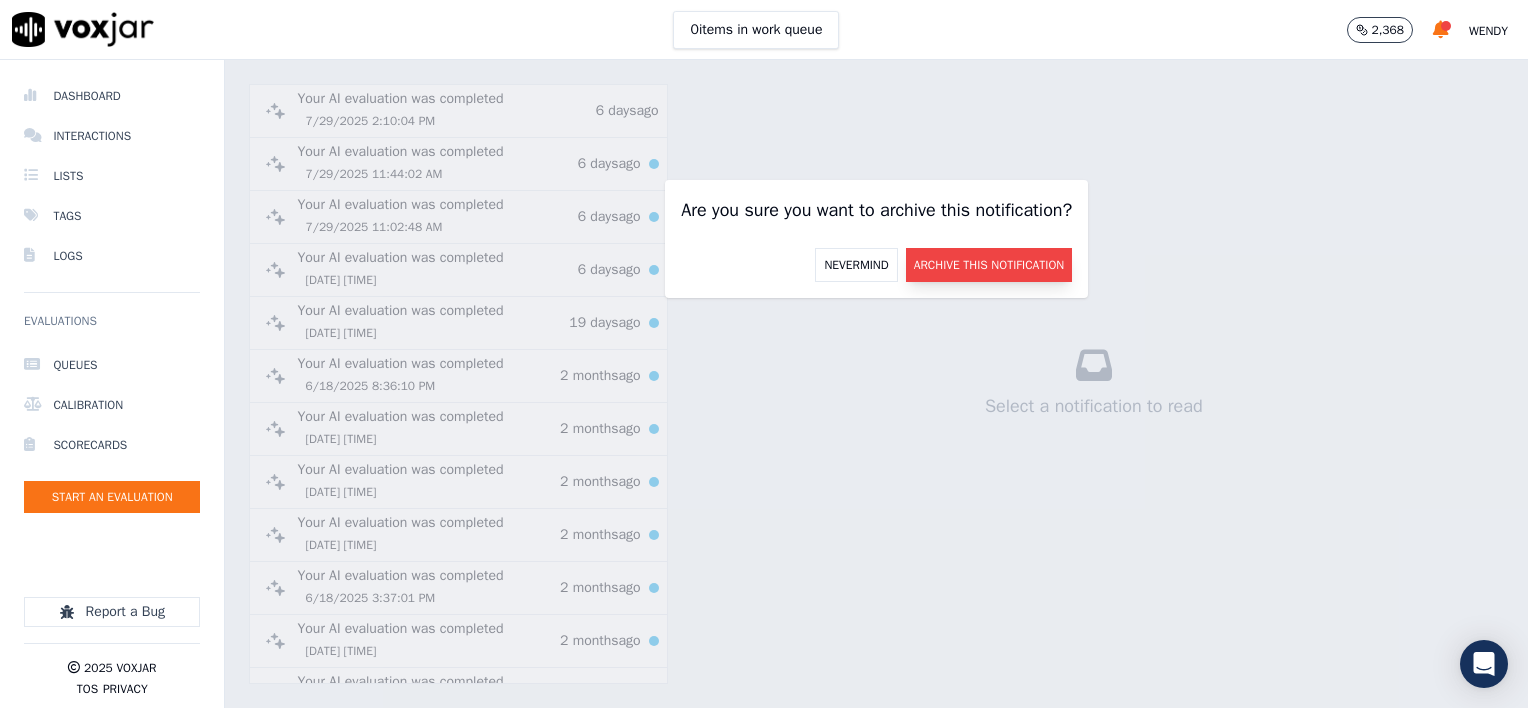 click on "Archive this Notification" at bounding box center [989, 265] 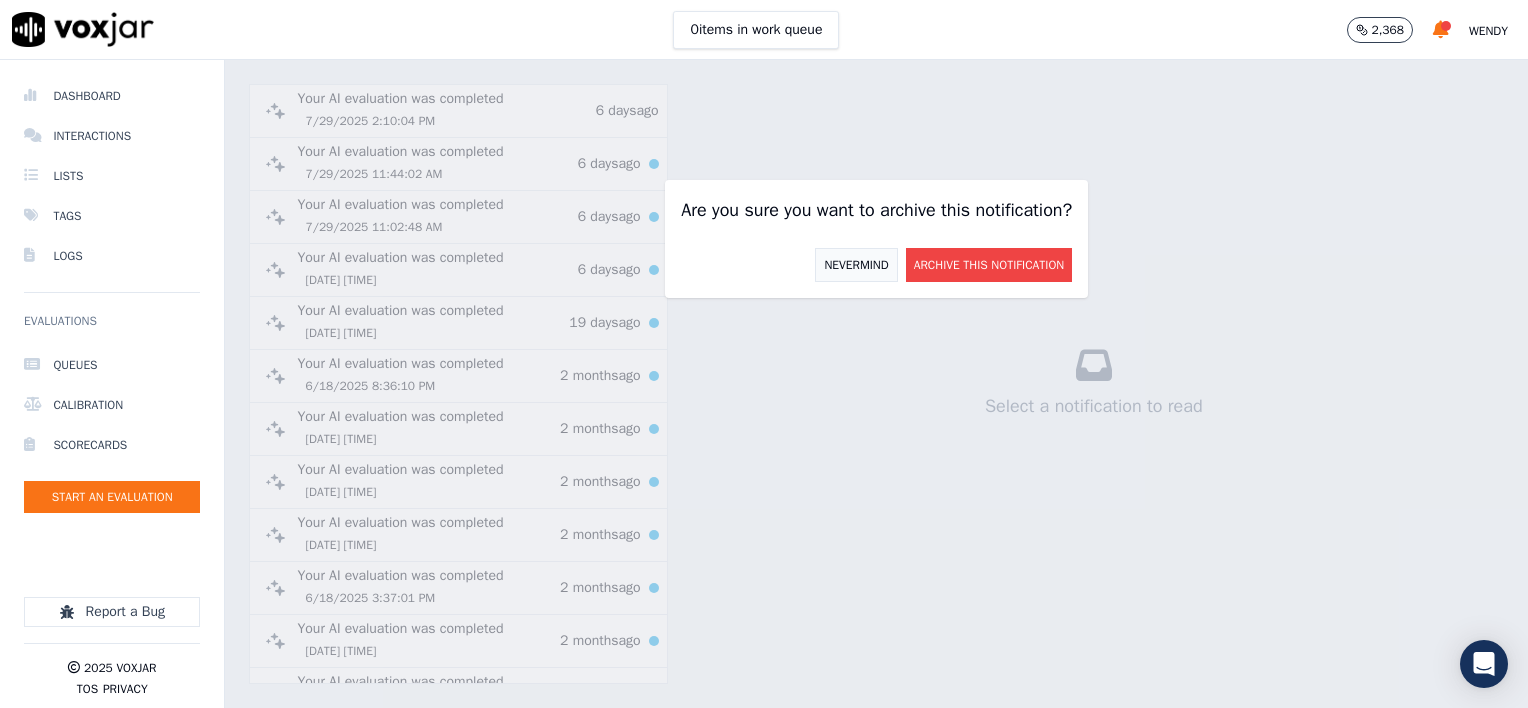 click on "Nevermind" at bounding box center [856, 265] 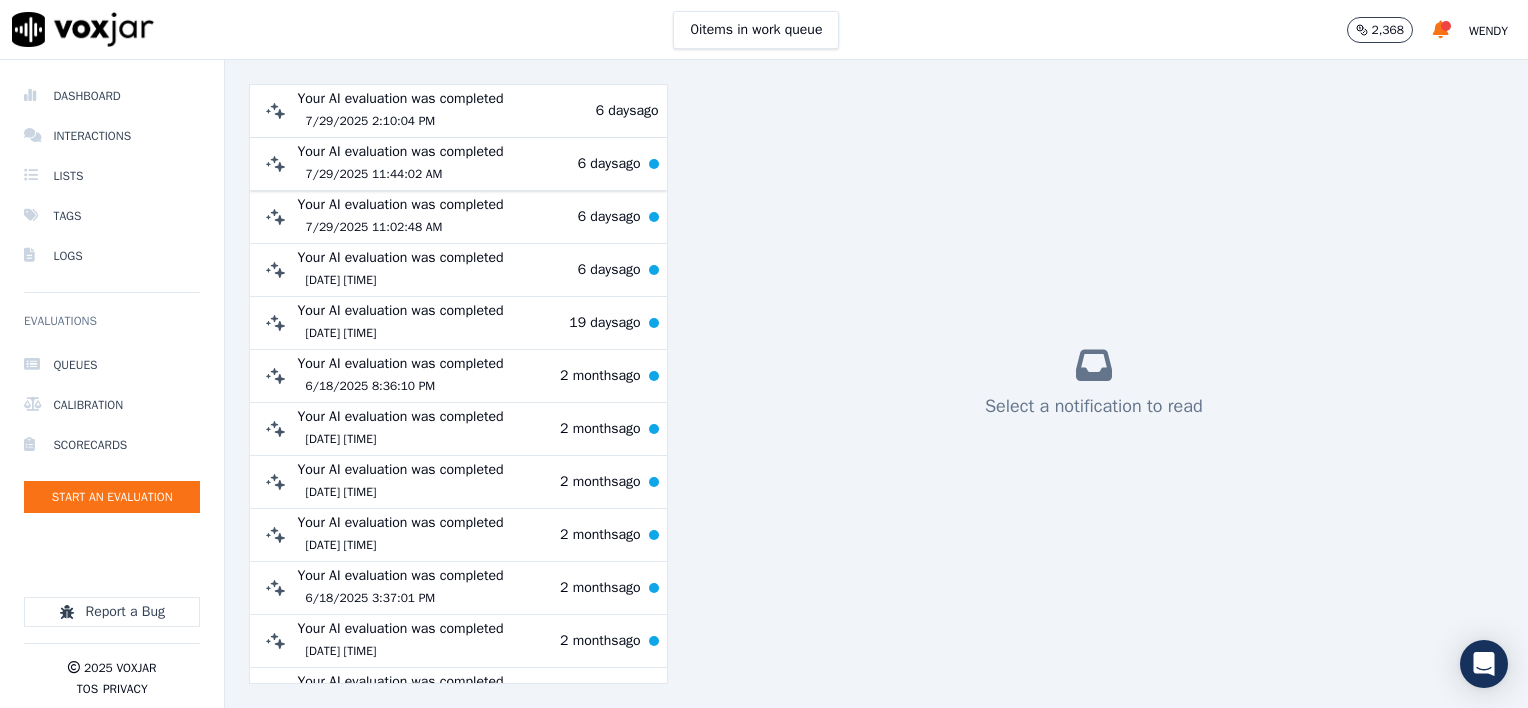 click on "Your AI evaluation was completed   [DATE] [TIME]   [DURATION]  ago" at bounding box center (449, 164) 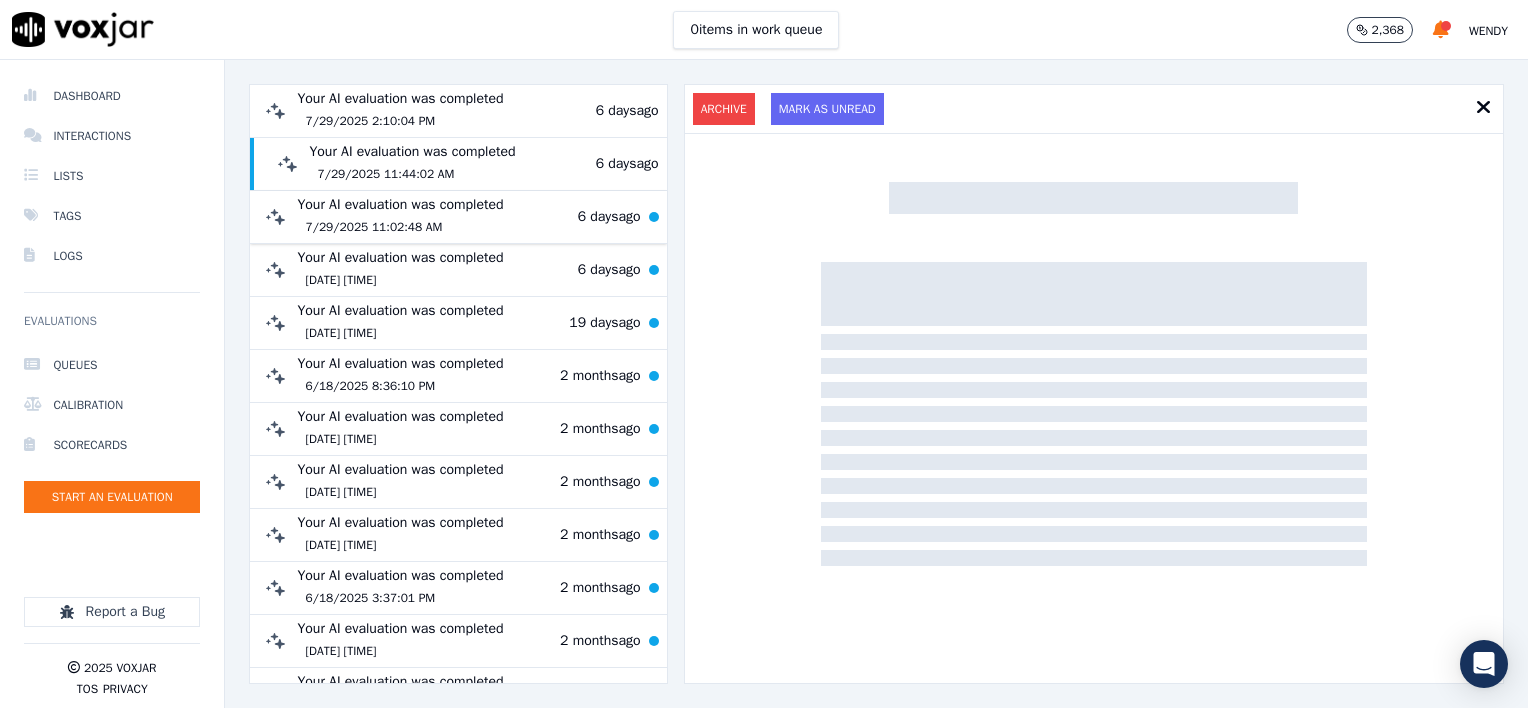 click on "Your AI evaluation was completed   [DATE] [TIME]   6 days  ago" at bounding box center [449, 217] 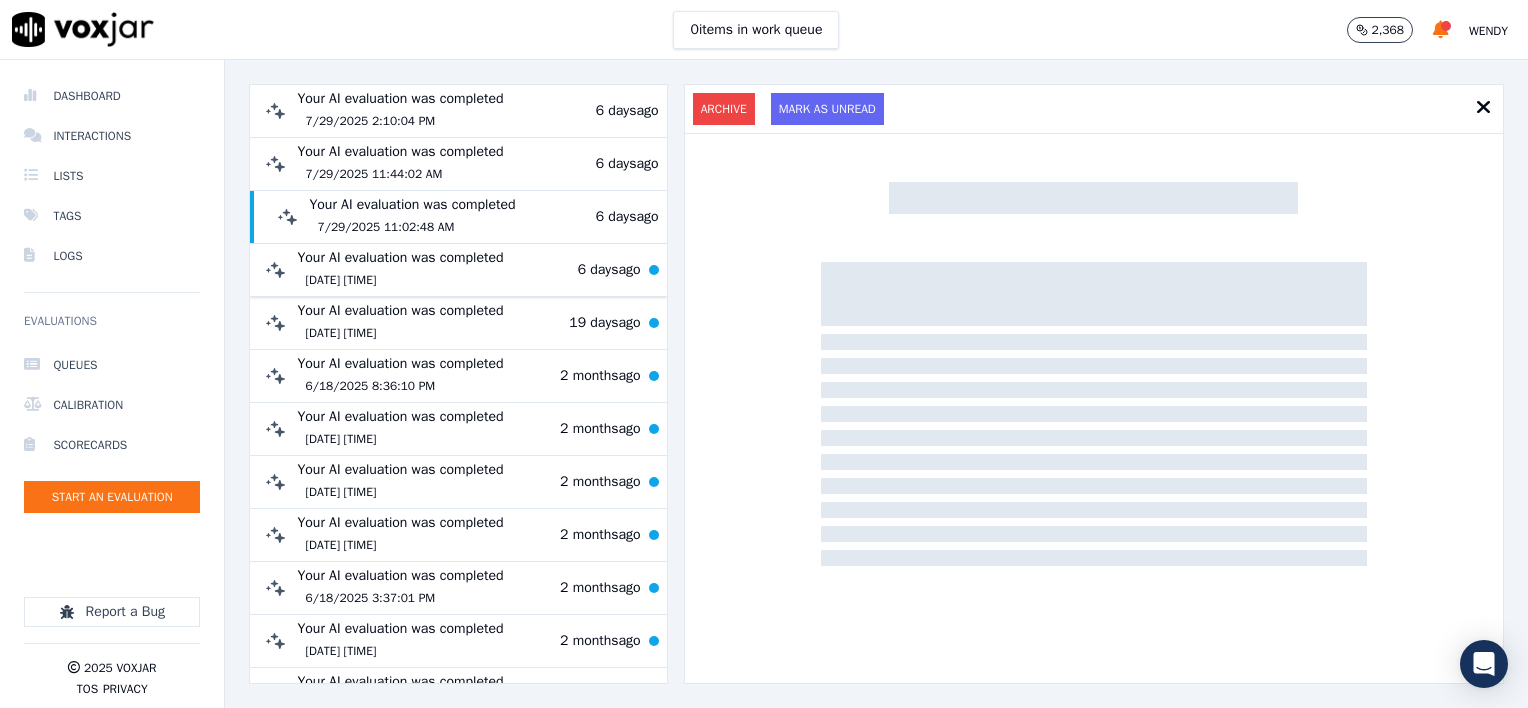 click on "Your AI evaluation was completed   [DATE] [TIME]   [DURATION]  ago" at bounding box center [449, 270] 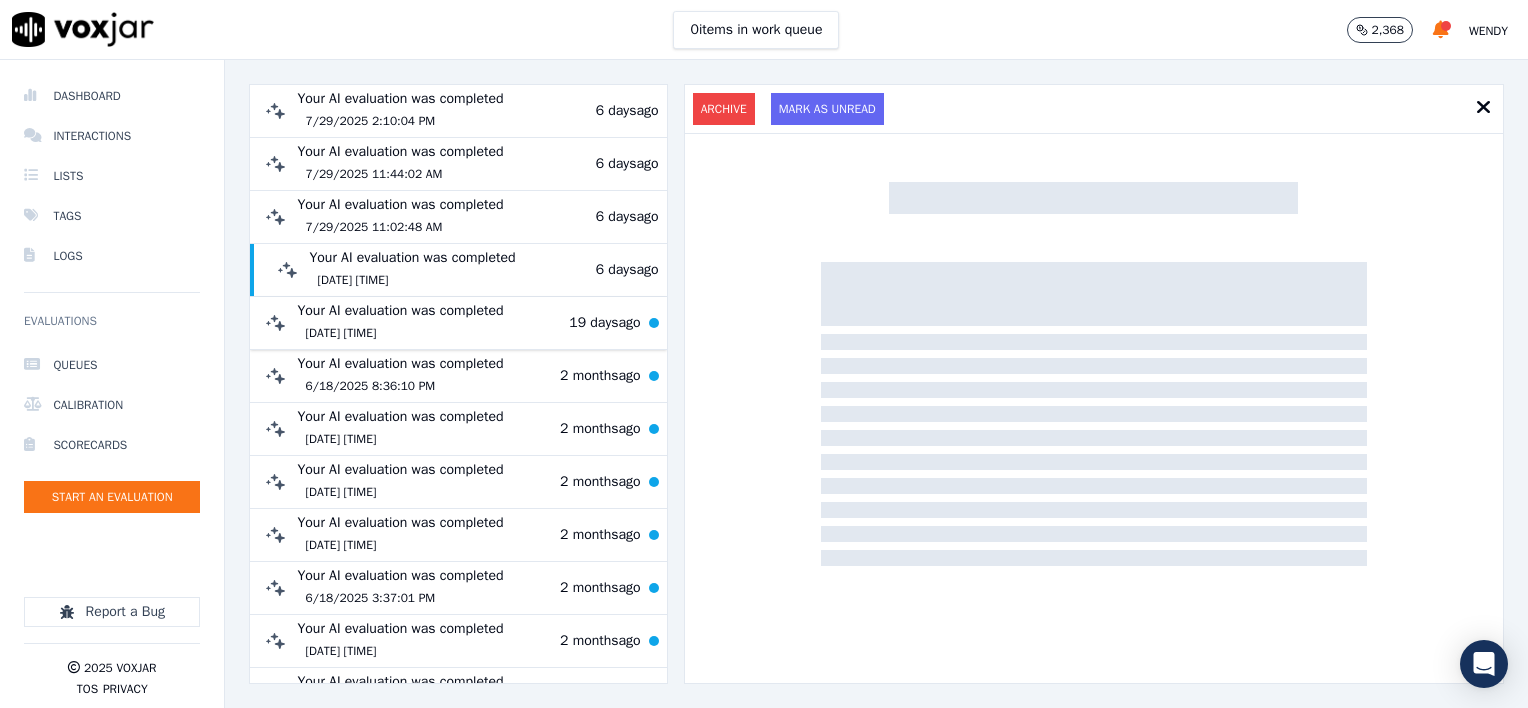 click on "Your AI evaluation was completed   7/16/2025 1:40:55 PM   19 days  ago" at bounding box center (449, 323) 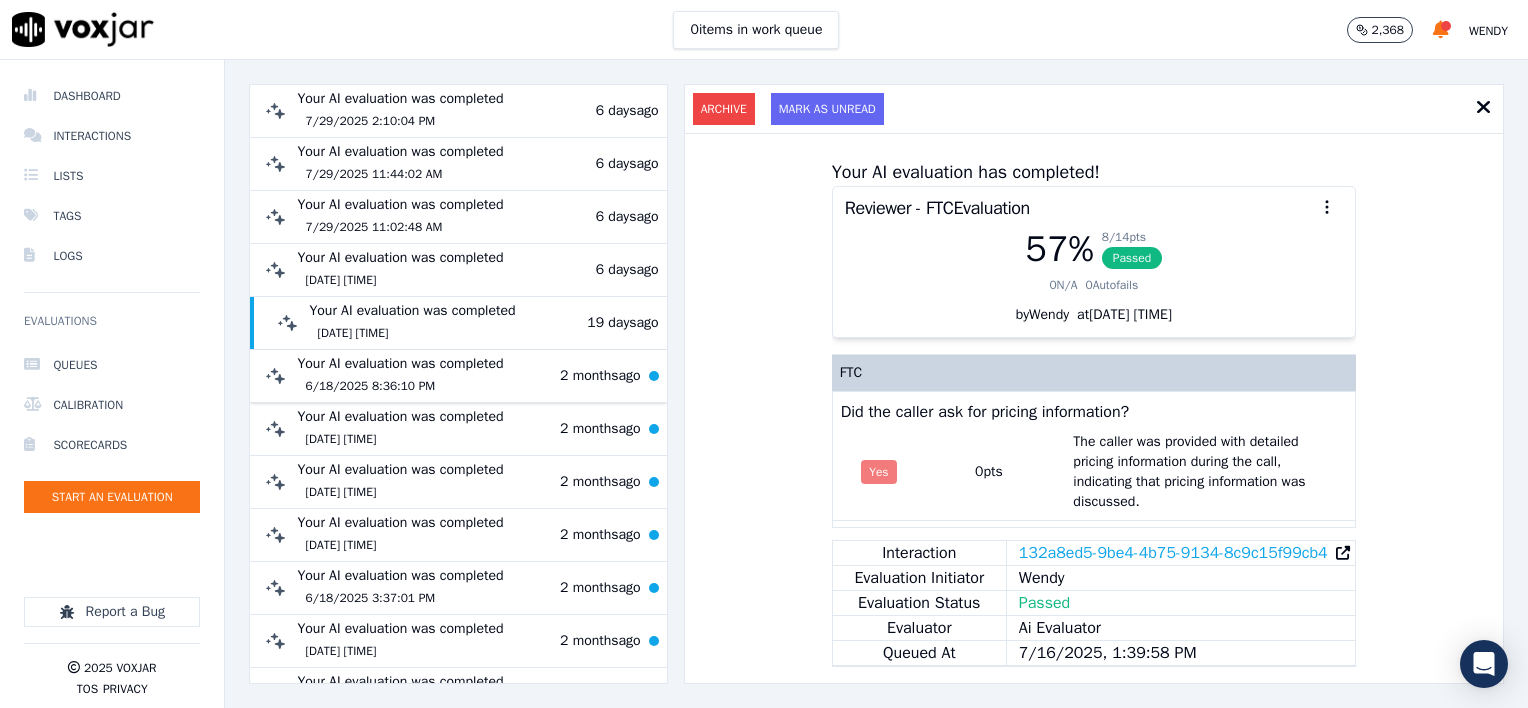 click on "Your AI evaluation was completed   [DATE] [TIME]   [DURATION]  ago" at bounding box center (449, 376) 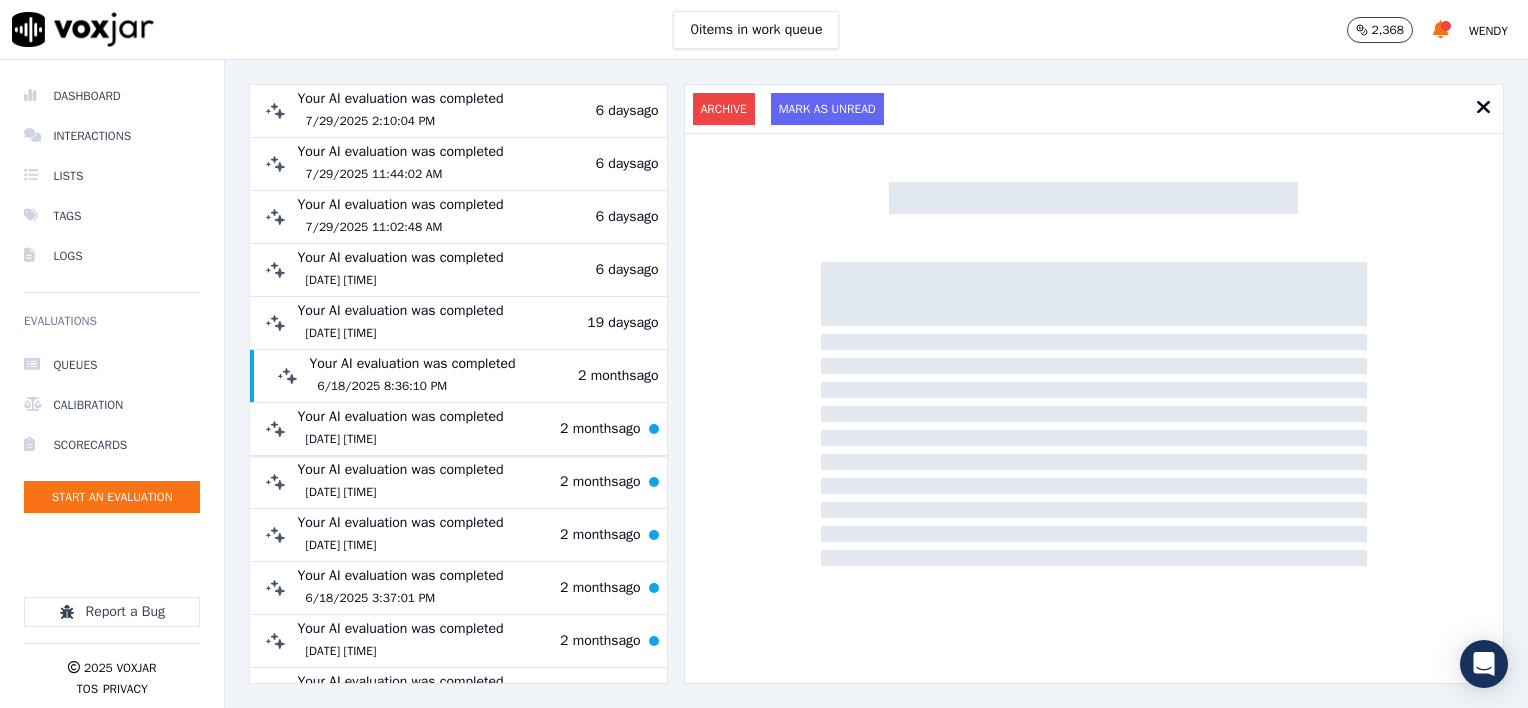 click on "Your AI evaluation was completed   [DATE] [TIME]   2 months  ago" at bounding box center [449, 429] 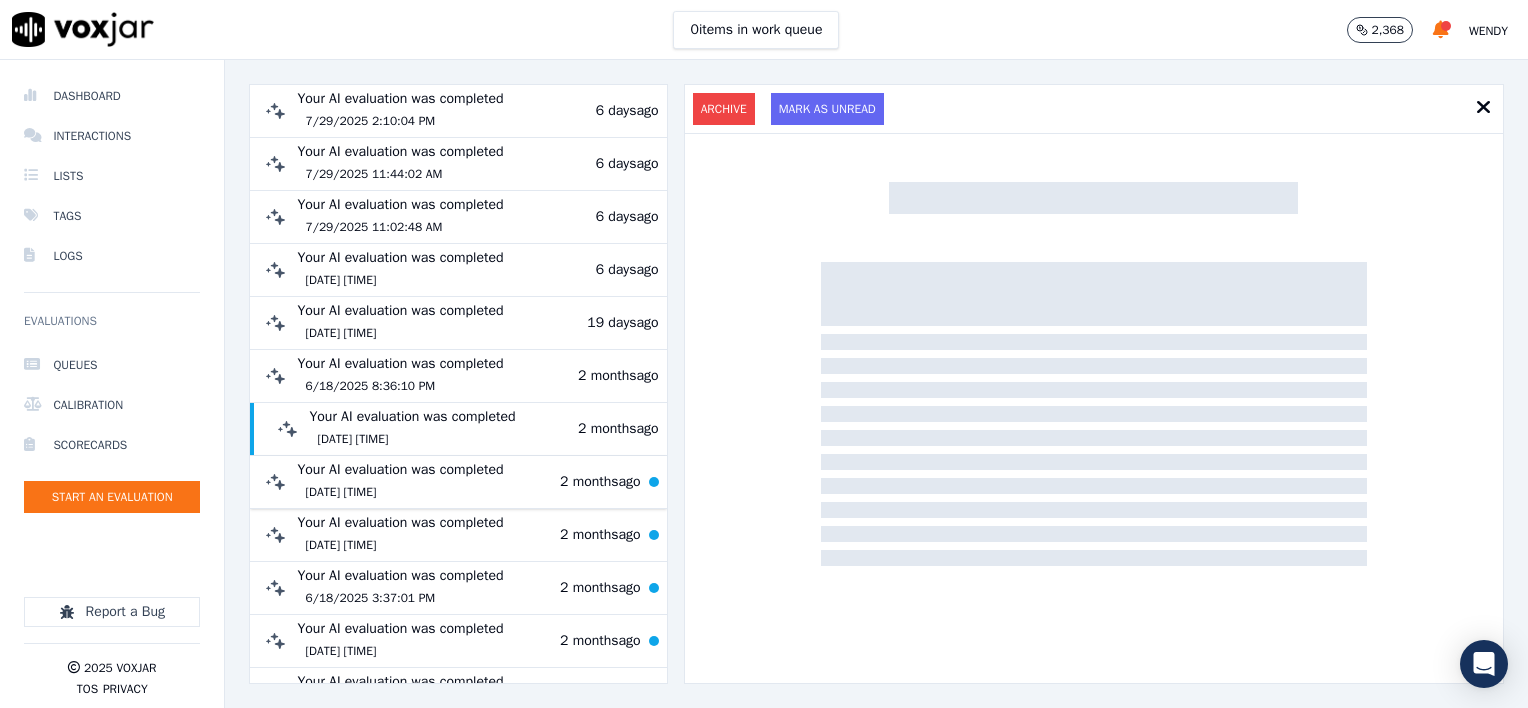click on "Your AI evaluation was completed   [DATE] [TIME]   2 months  ago" at bounding box center [449, 482] 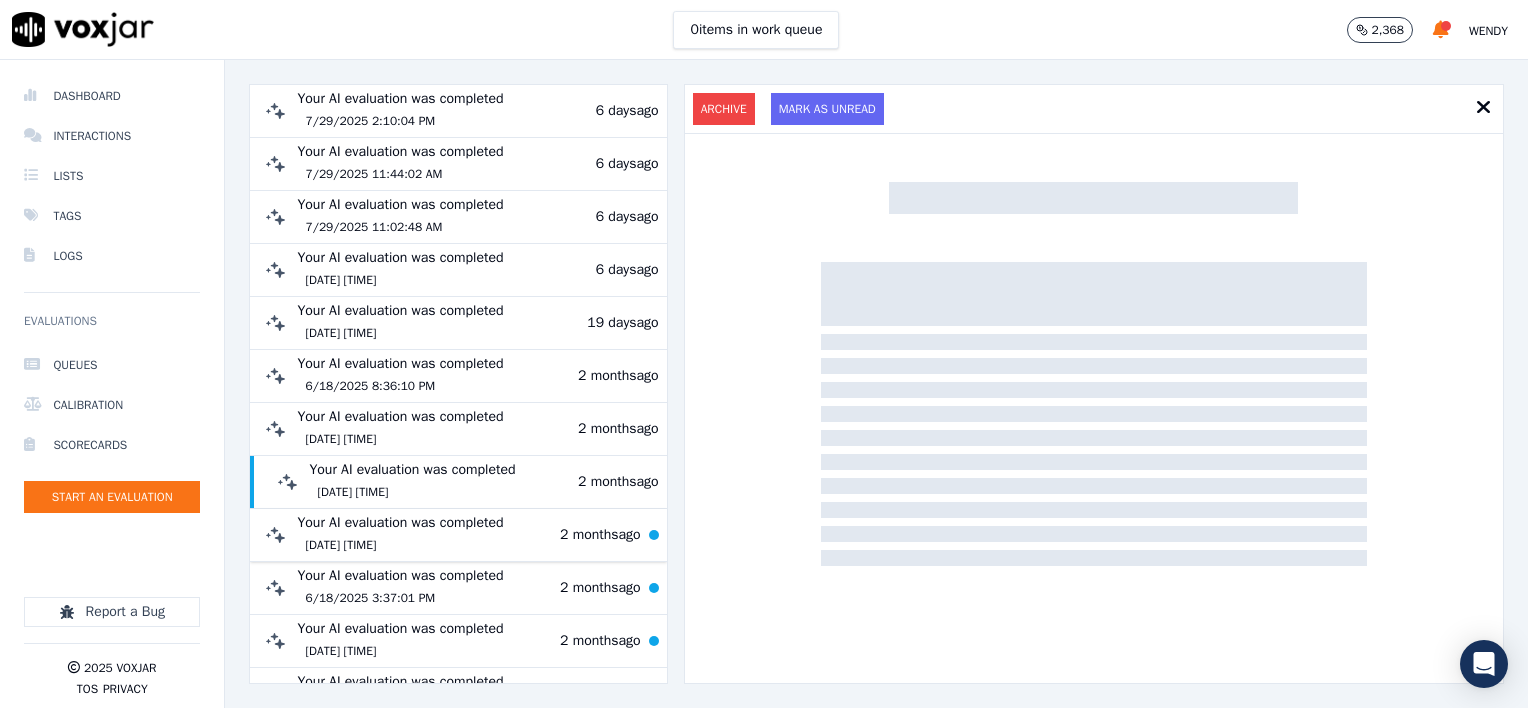 click on "Your AI evaluation was completed   [DATE] [TIME]   2 months  ago" at bounding box center [449, 535] 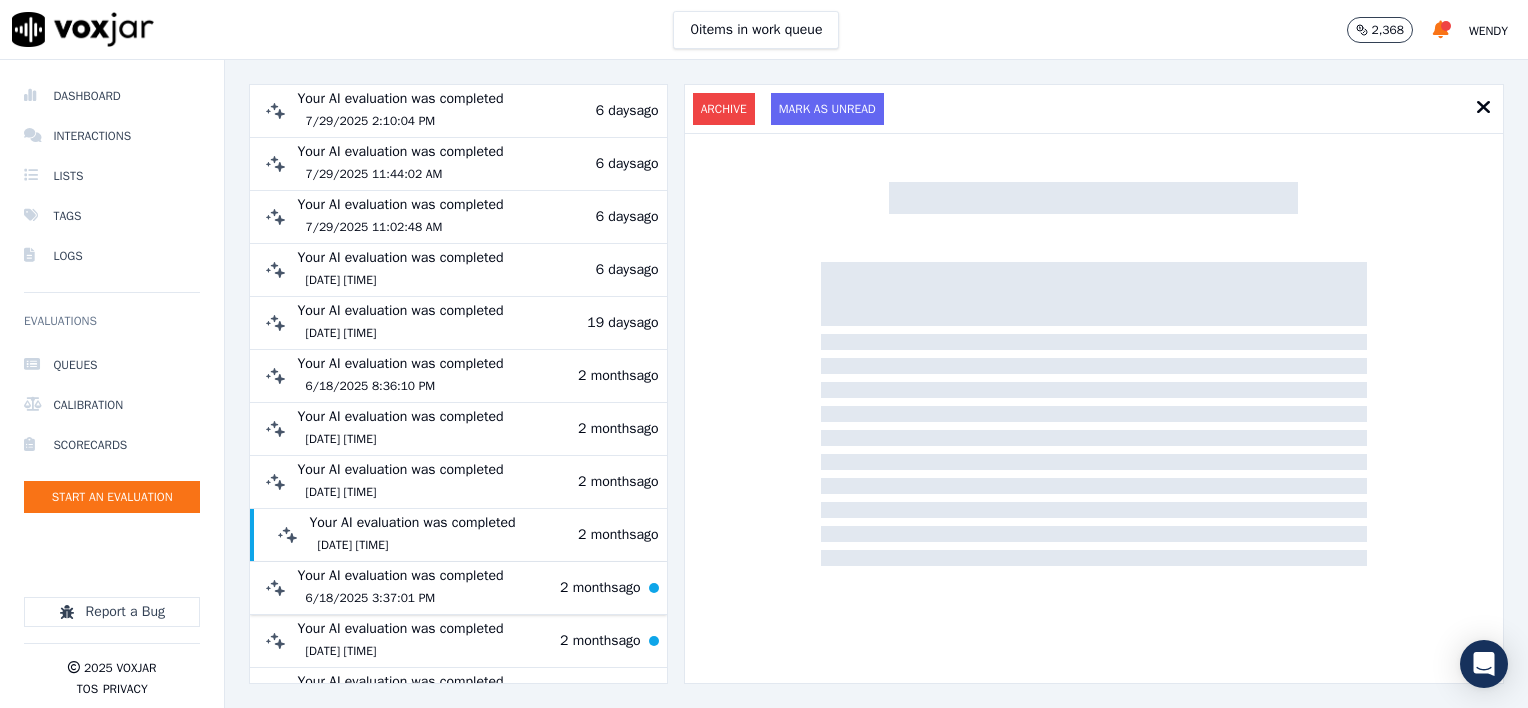 click on "Your AI evaluation was completed   [DATE] [TIME]   [DURATION]  ago" at bounding box center (449, 588) 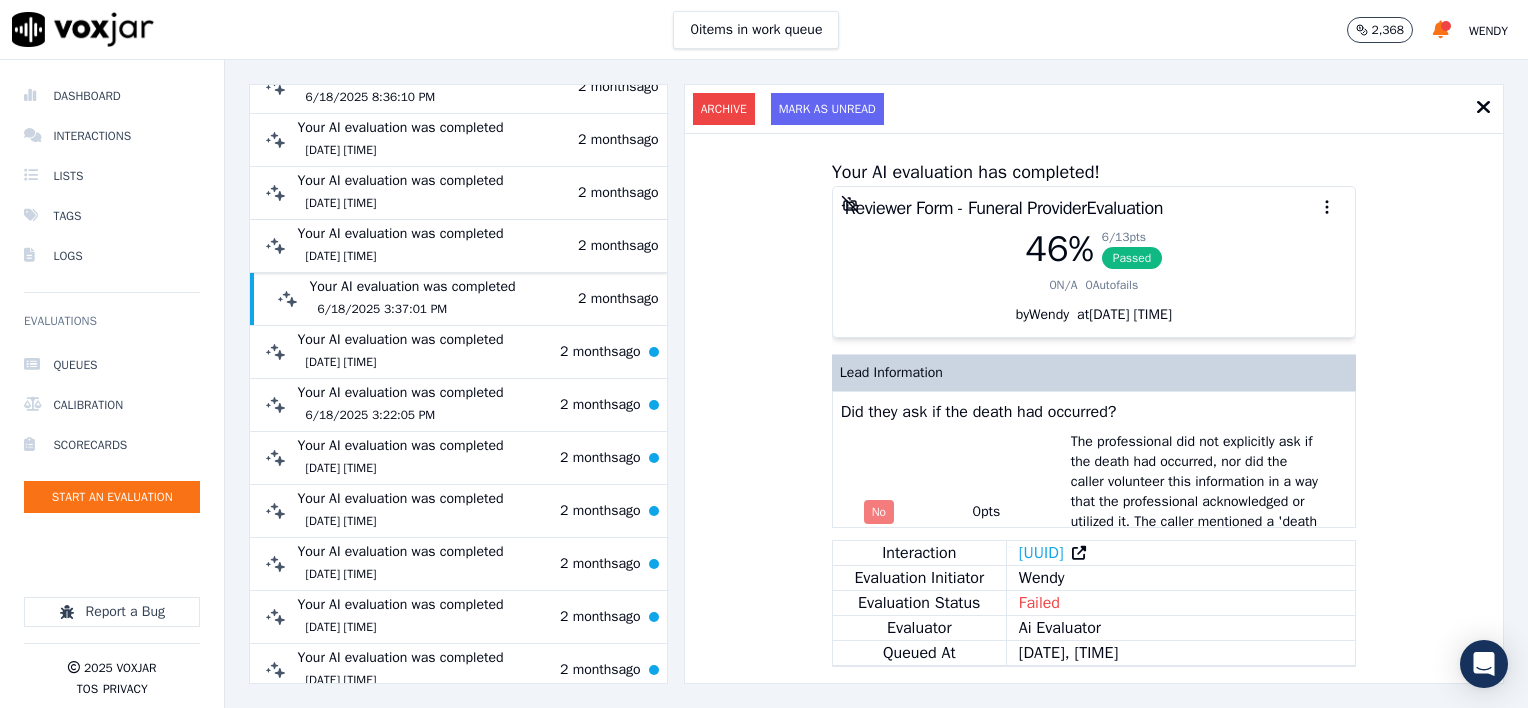 scroll, scrollTop: 300, scrollLeft: 0, axis: vertical 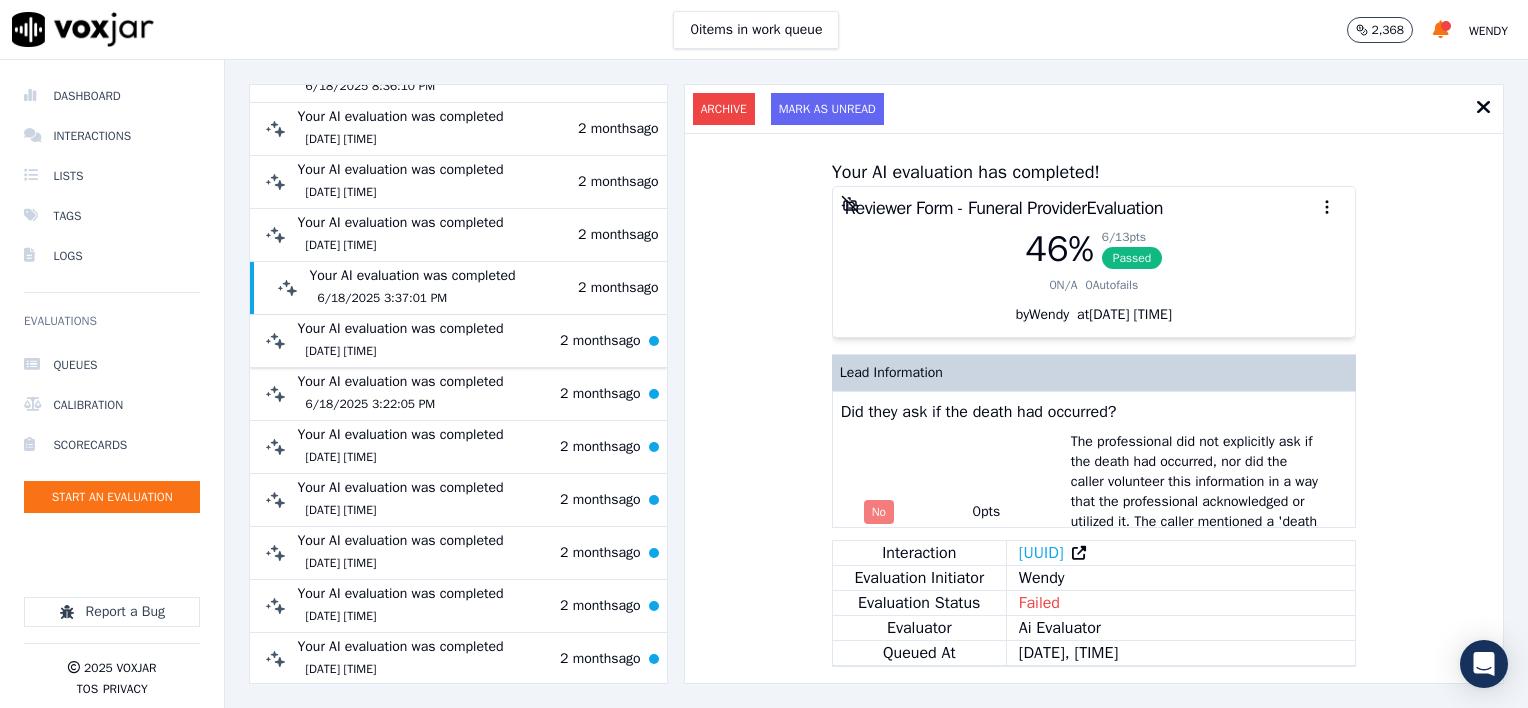 click on "Your AI evaluation was completed   [DATE] [TIME]   [DURATION]  ago" at bounding box center (449, 341) 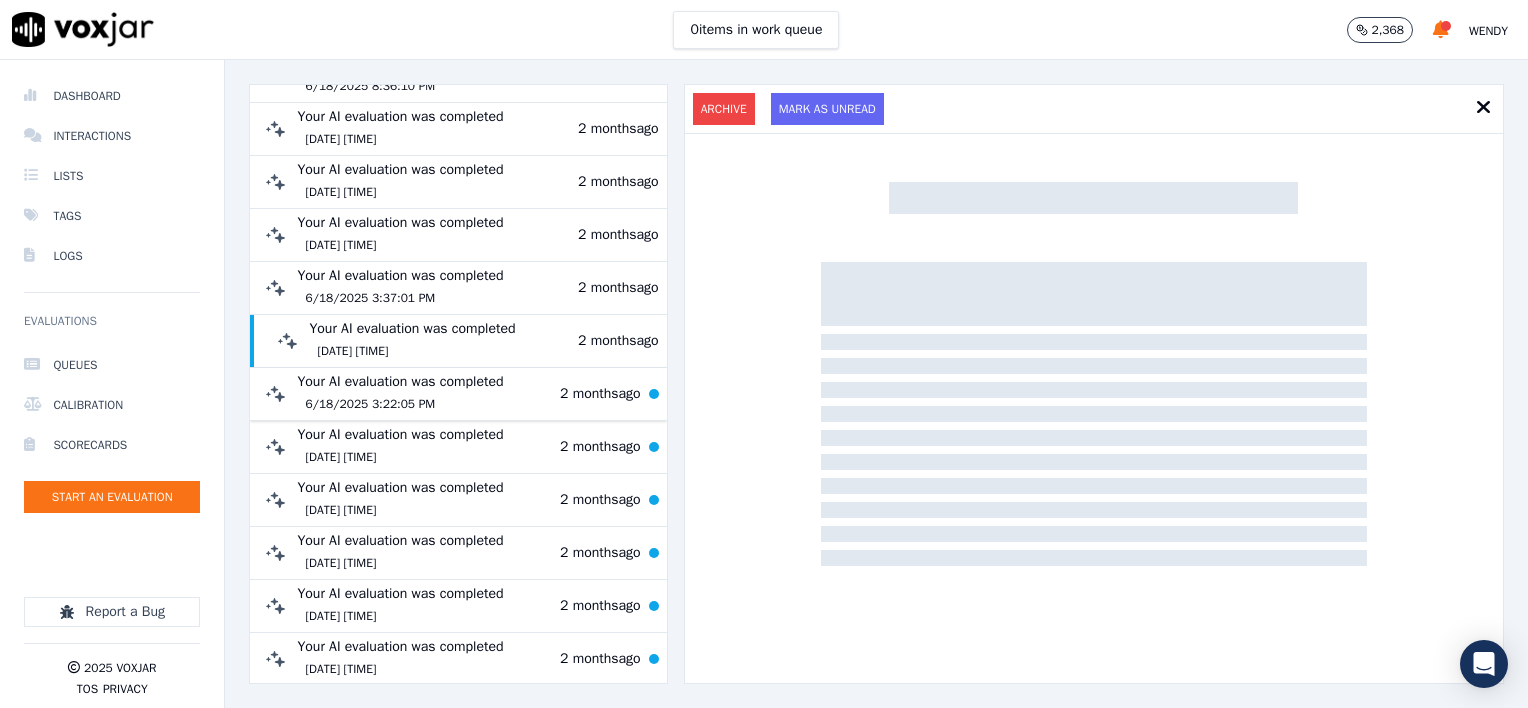 click on "Your AI evaluation was completed   [DATE] [TIME]   [DURATION]  ago" at bounding box center [449, 394] 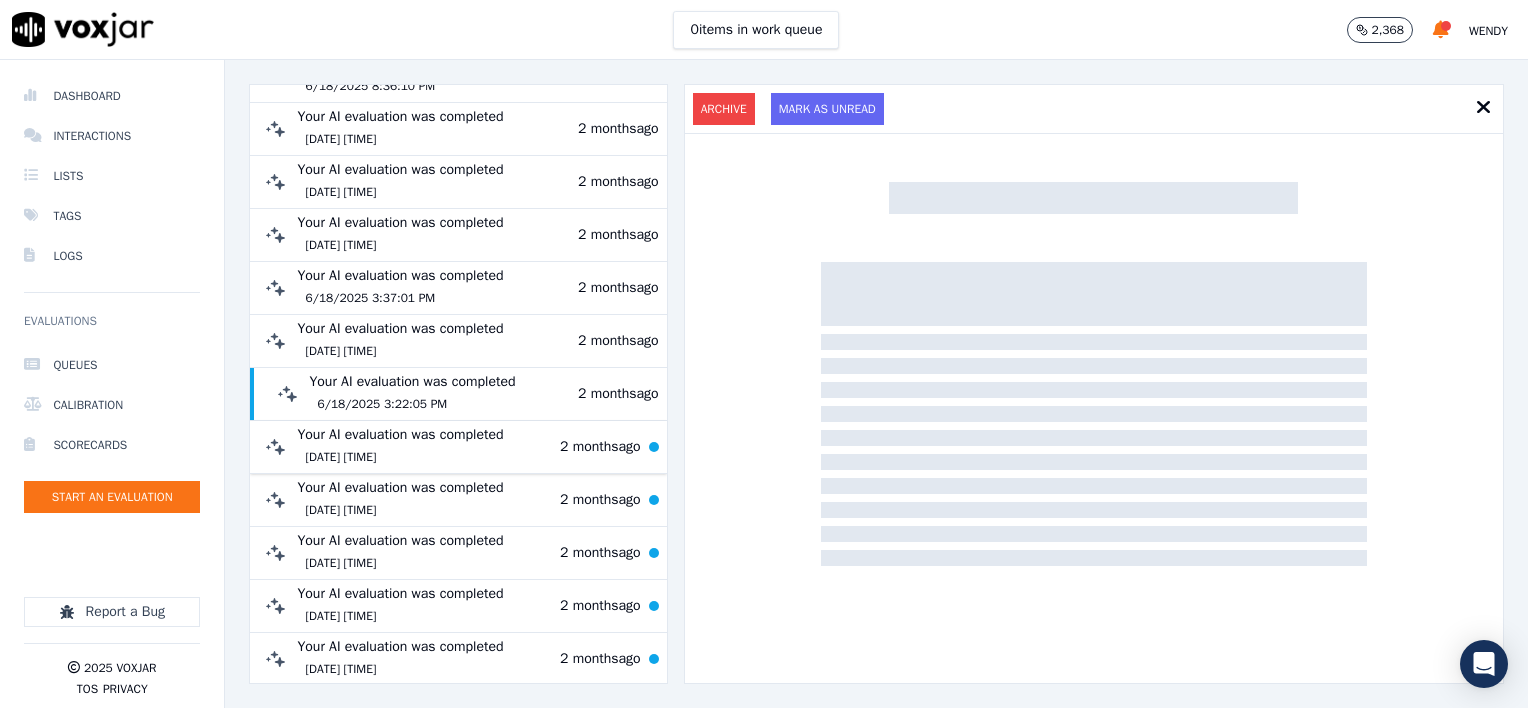 click on "Your AI evaluation was completed   [DATE] [TIME]   2 months  ago" at bounding box center [449, 447] 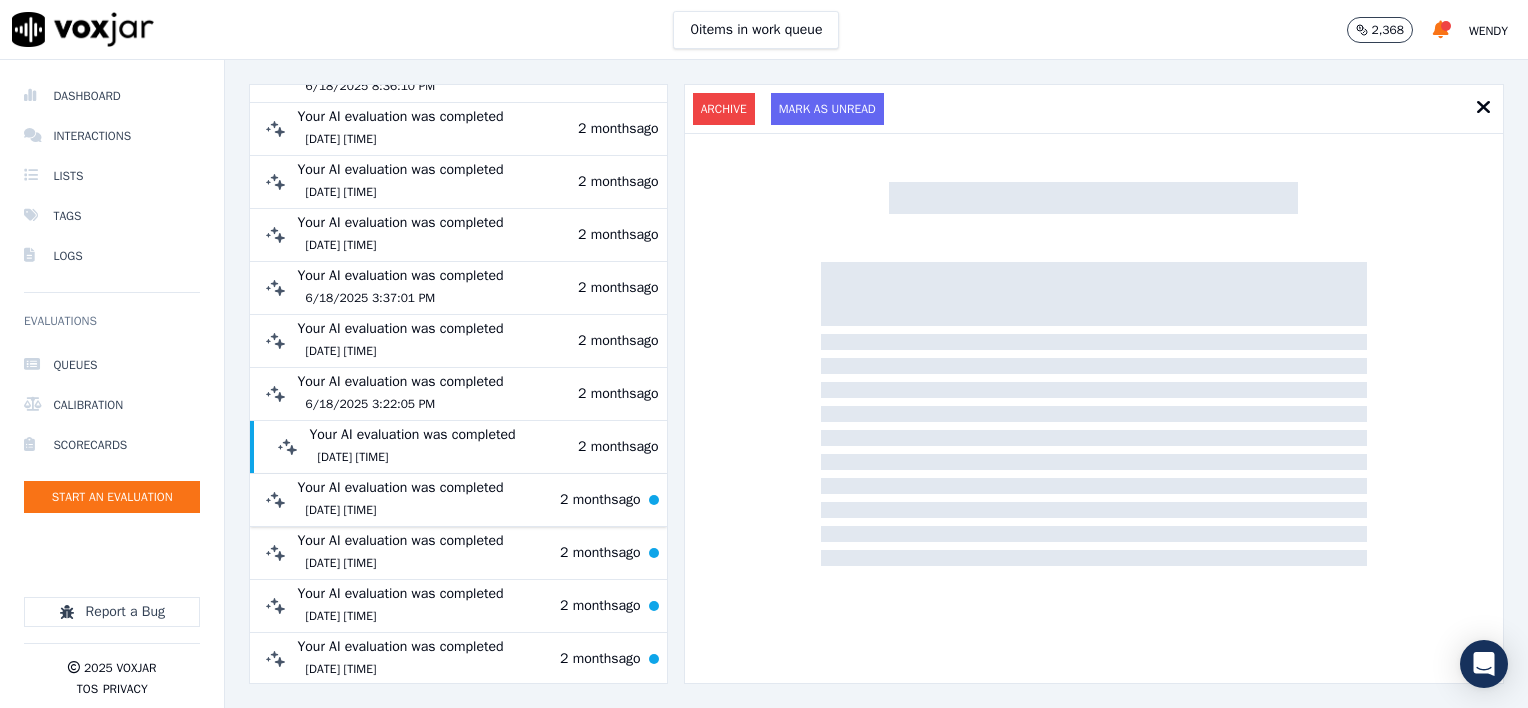 click on "Your AI evaluation was completed   6/18/2025 10:30:04 AM   2 months  ago" at bounding box center [449, 500] 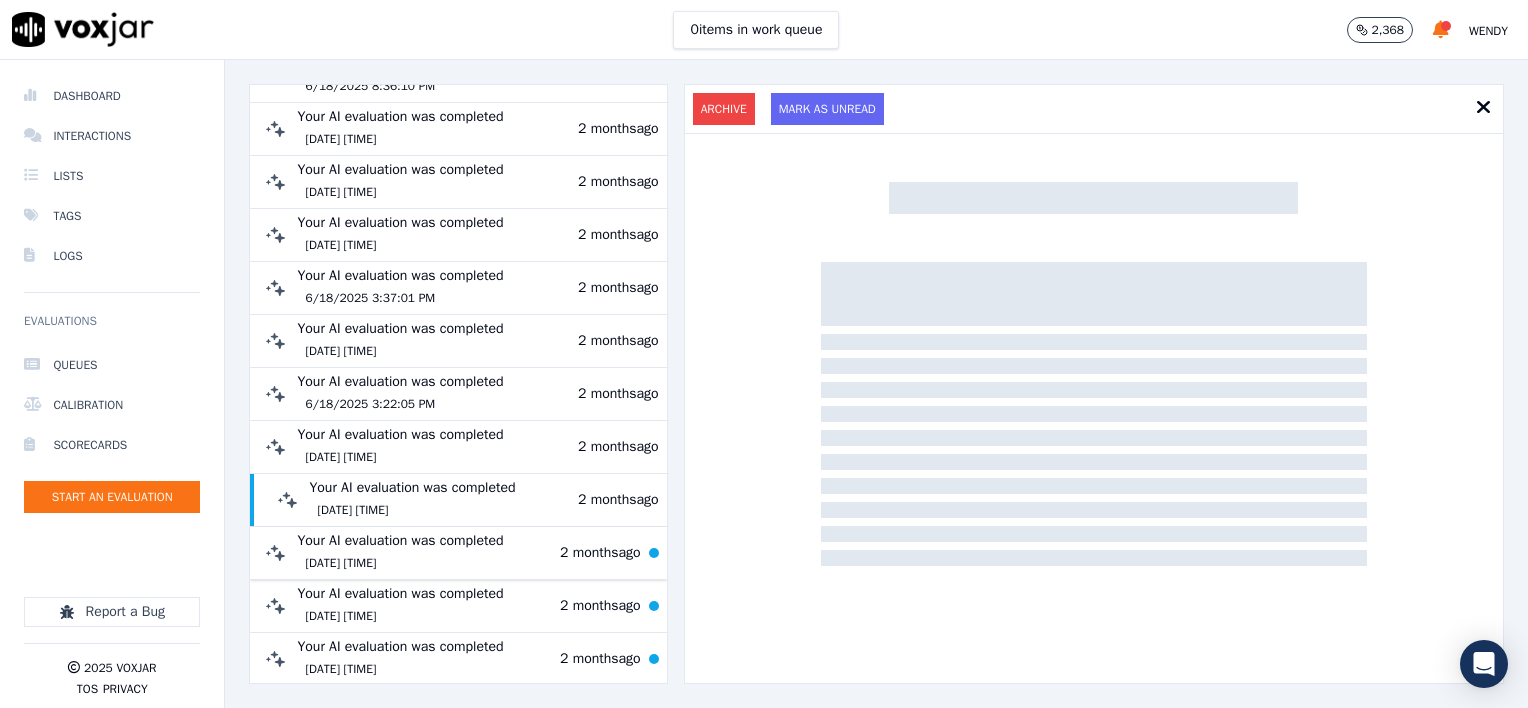 click on "Your AI evaluation was completed   [DATE] [TIME]   2 months  ago" at bounding box center [449, 553] 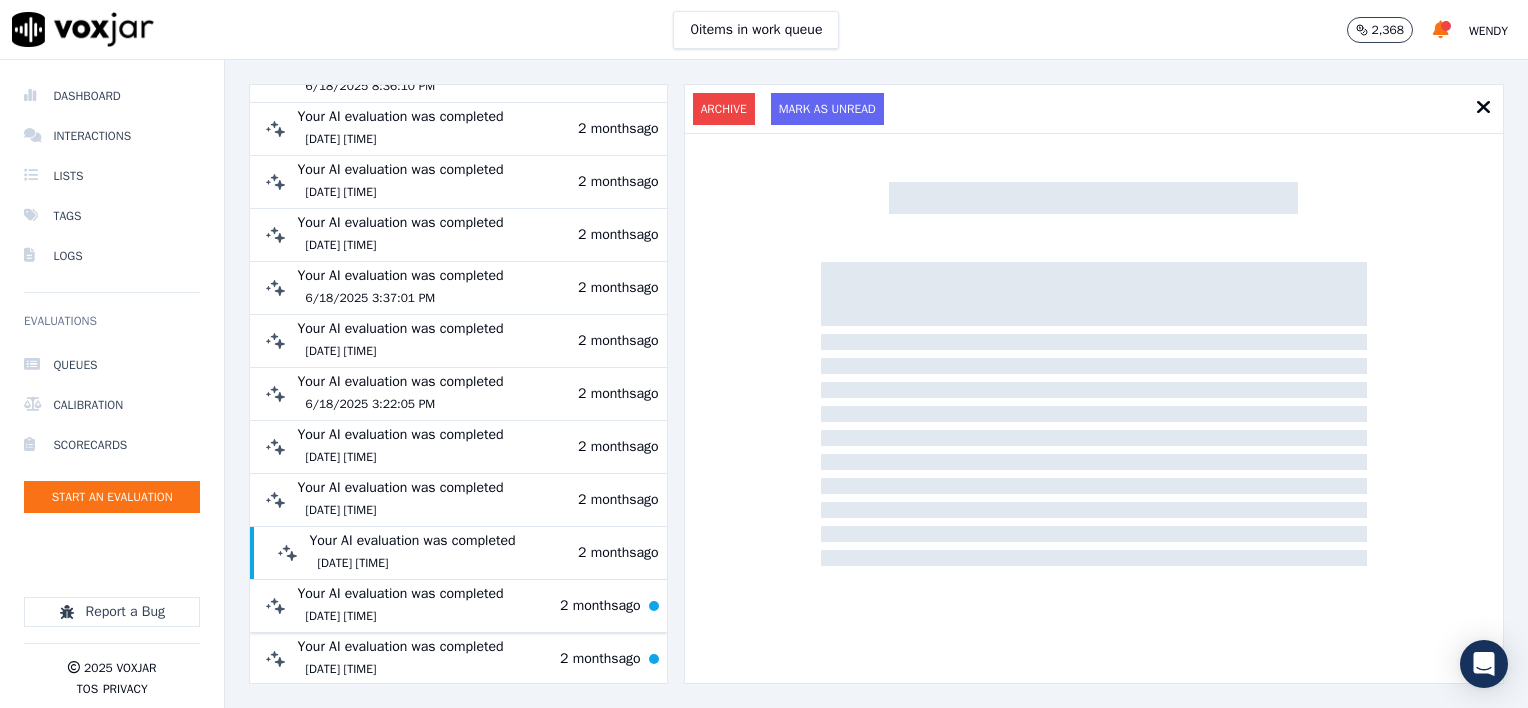 click on "Your AI evaluation was completed   [DATE] [TIME]   [DURATION]  ago" at bounding box center (449, 606) 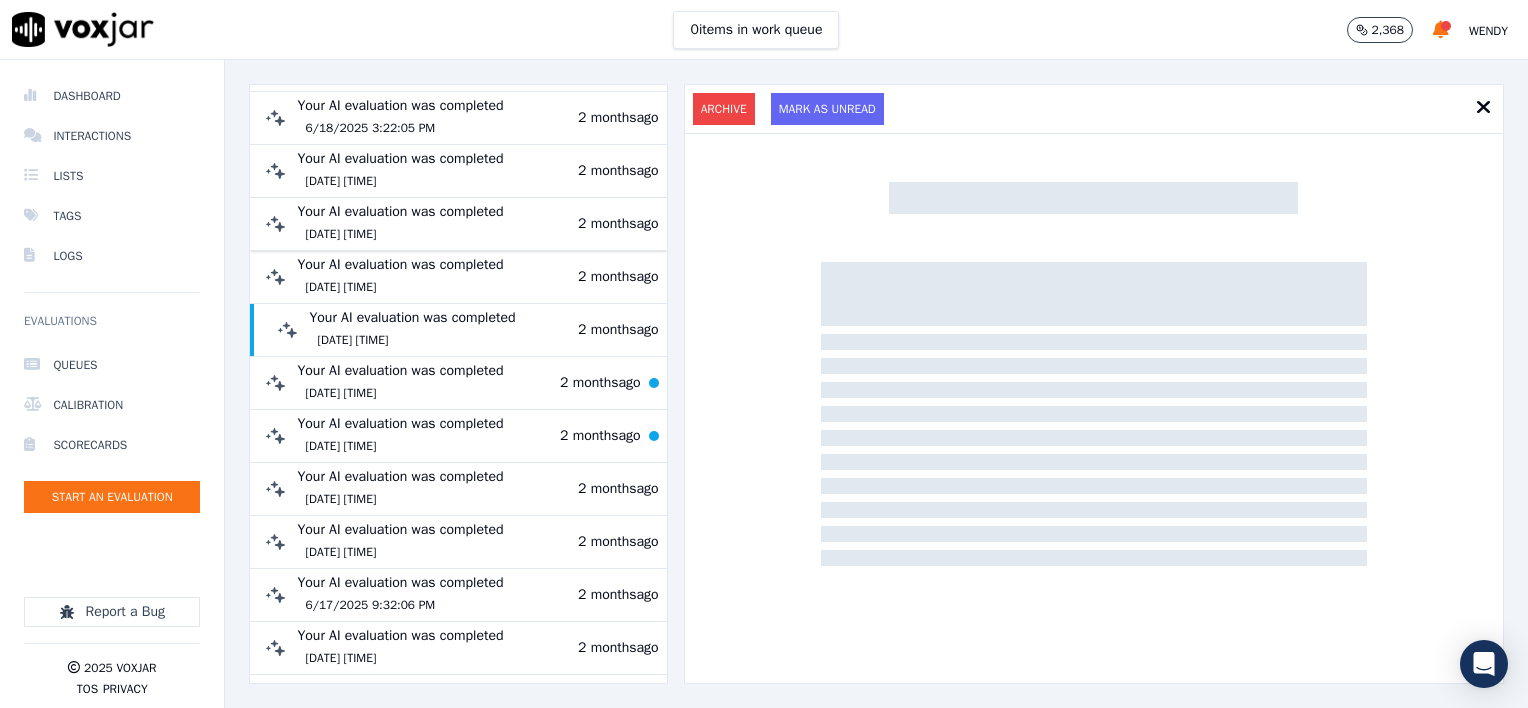 scroll, scrollTop: 600, scrollLeft: 0, axis: vertical 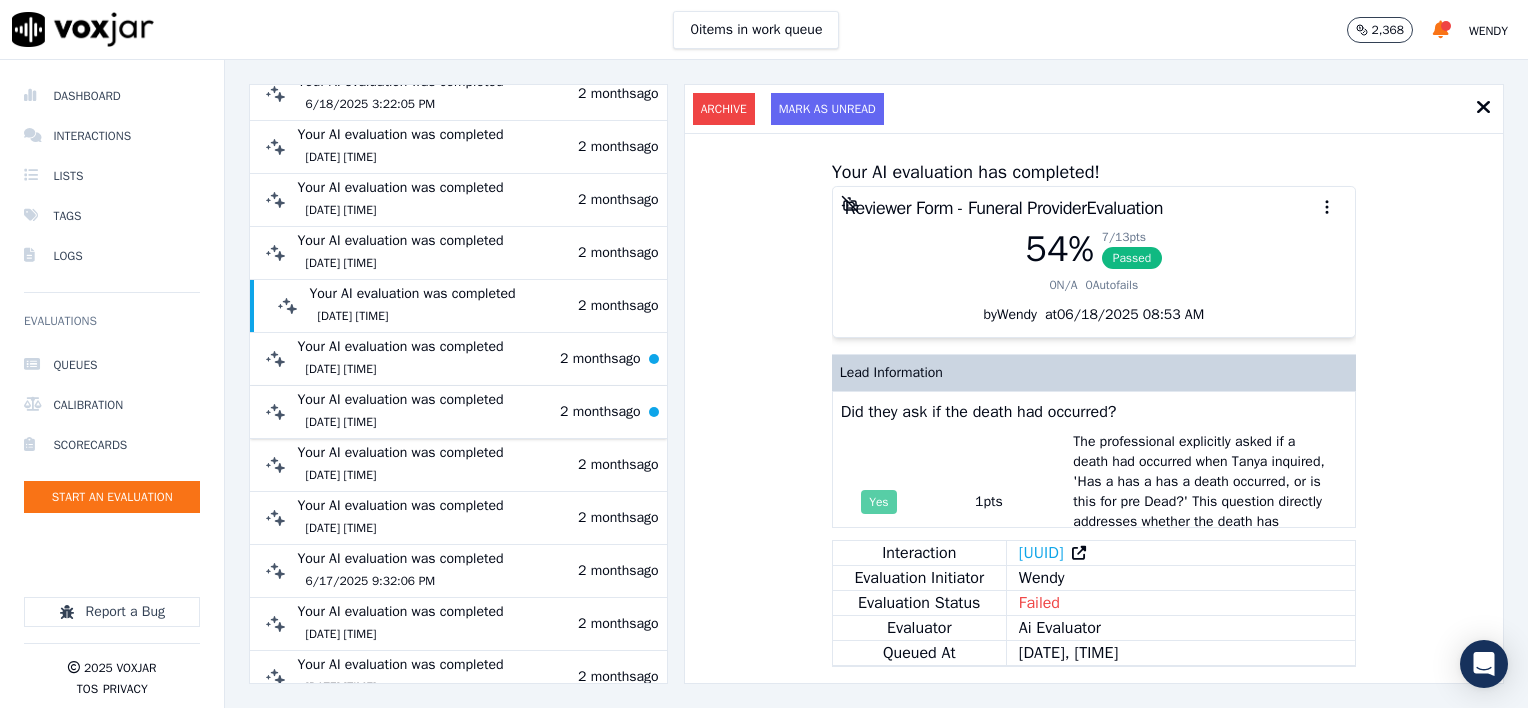 drag, startPoint x: 572, startPoint y: 356, endPoint x: 569, endPoint y: 403, distance: 47.095646 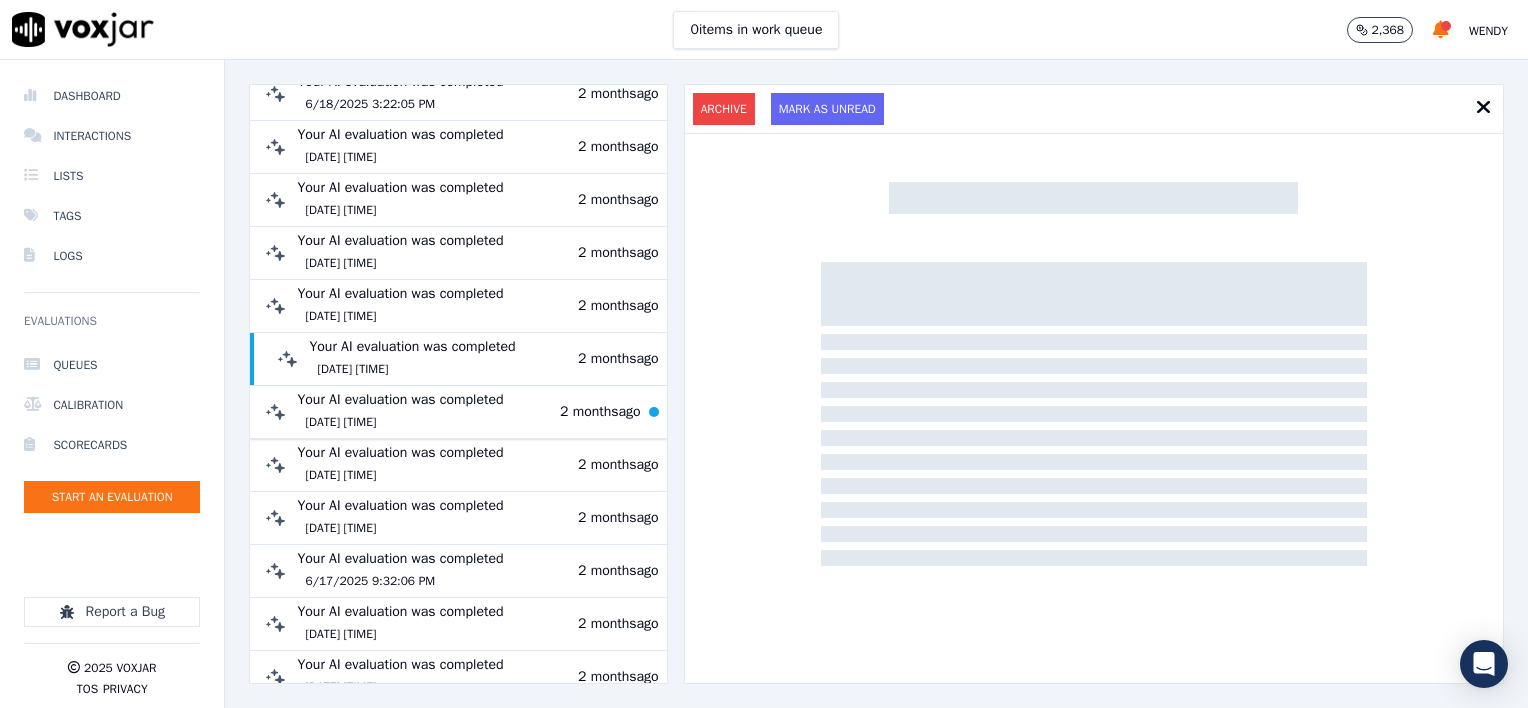 click on "Your AI evaluation was completed   6/18/2025 8:35:28 AM   2 months  ago" at bounding box center (449, 412) 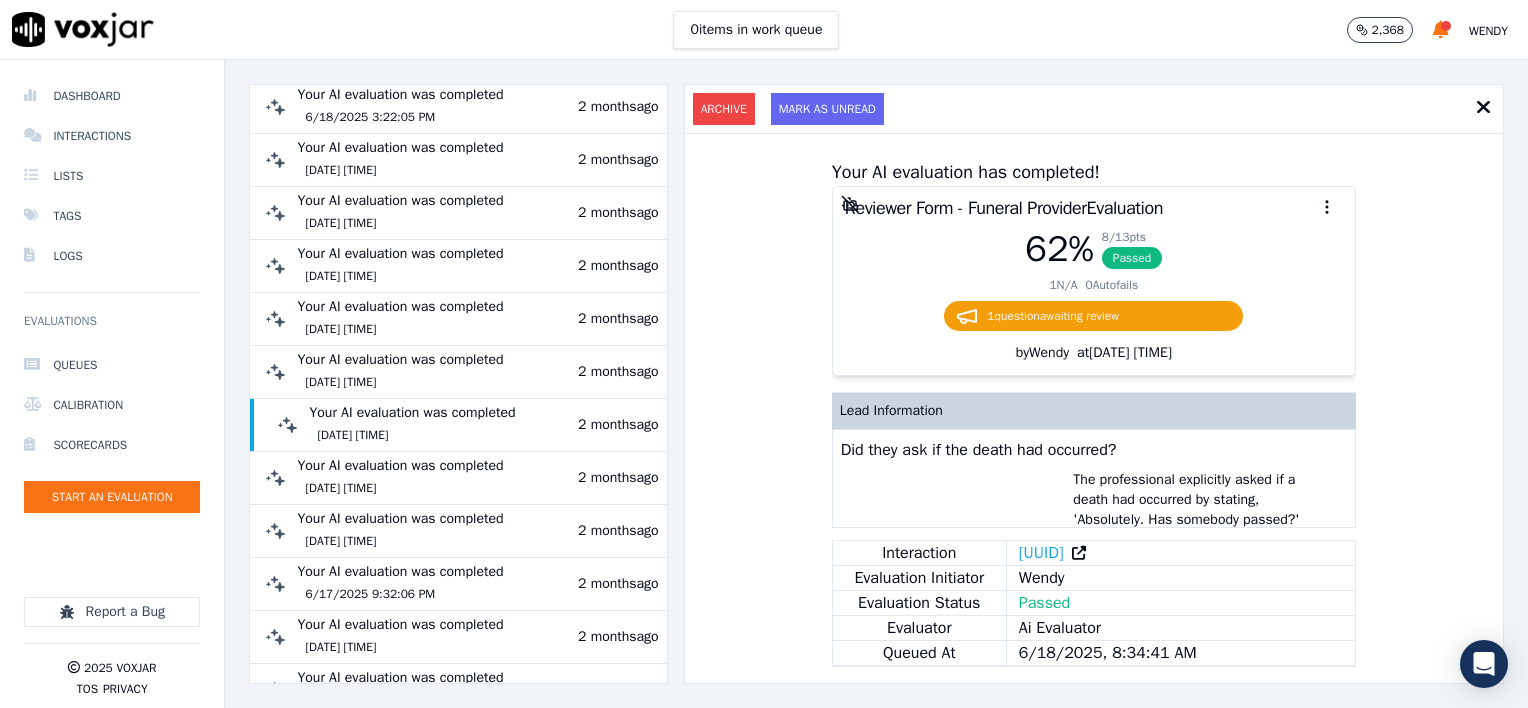 scroll, scrollTop: 0, scrollLeft: 0, axis: both 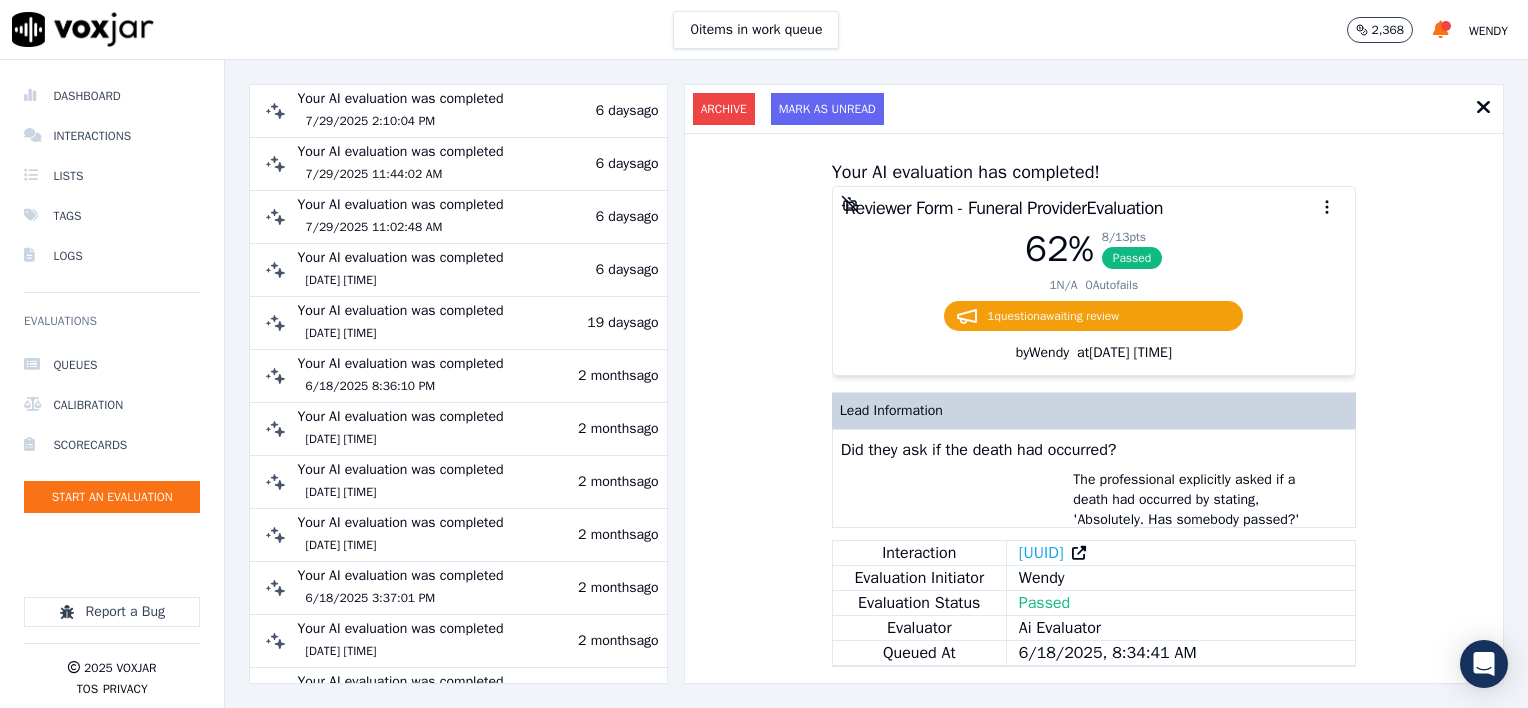 click on "Wendy" at bounding box center [1488, 31] 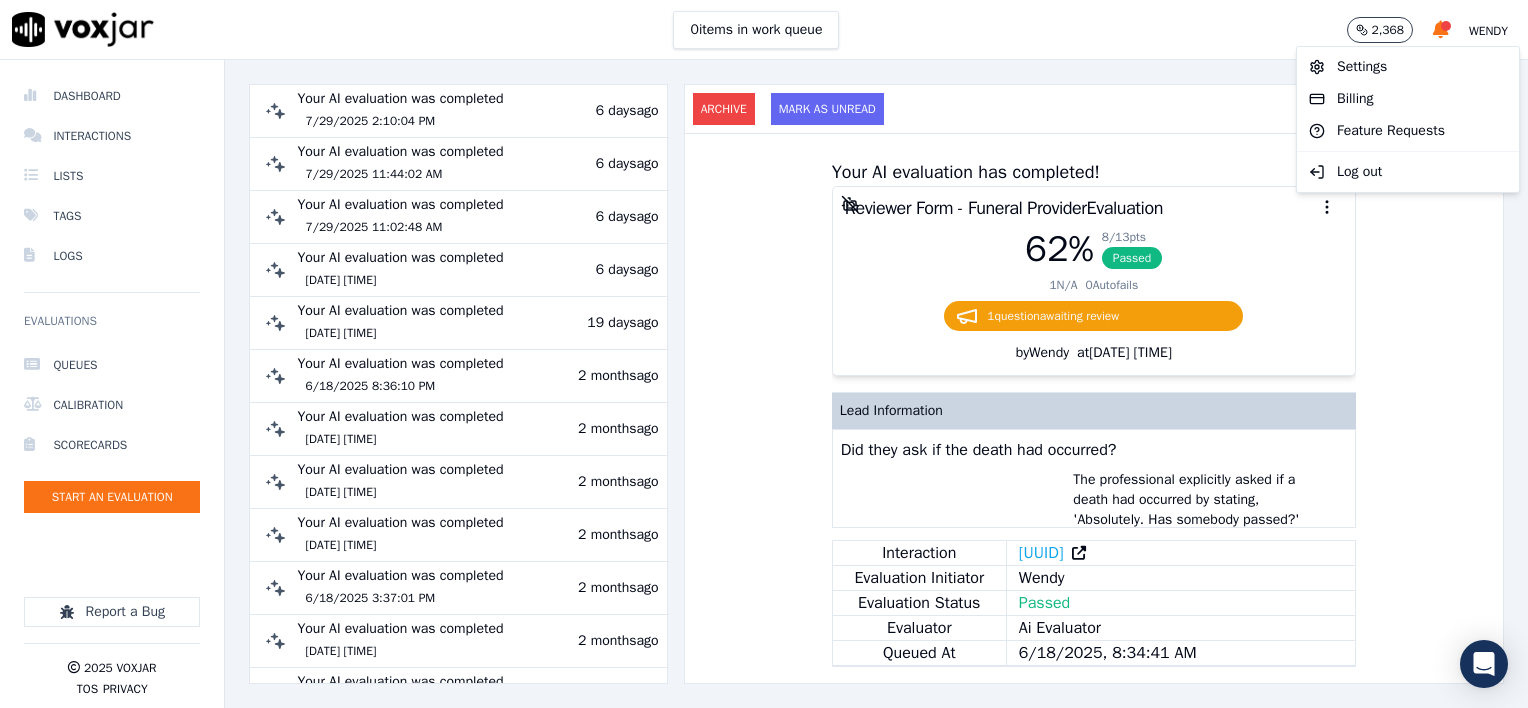 click on "0  items in work queue     2,368         [NAME]" at bounding box center (764, 30) 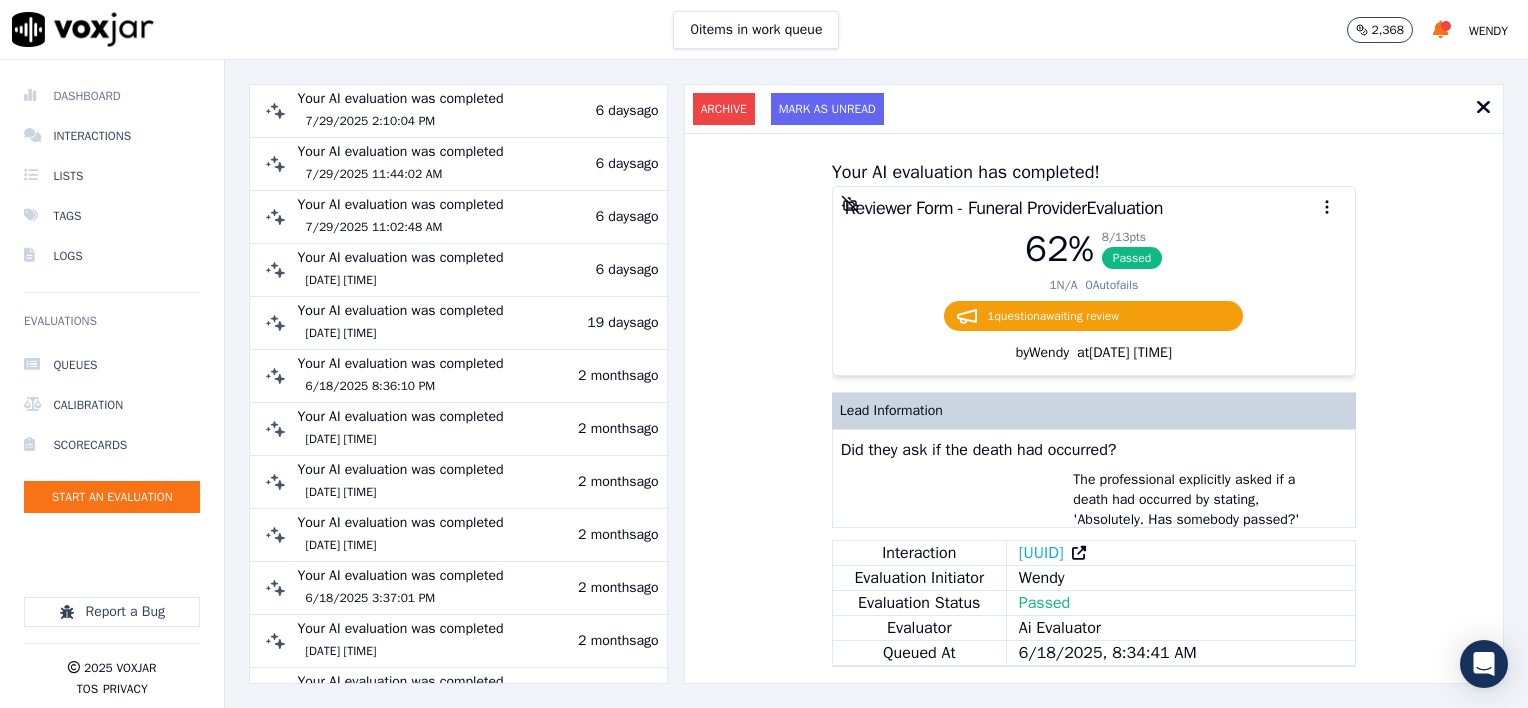 click on "Dashboard" at bounding box center (112, 96) 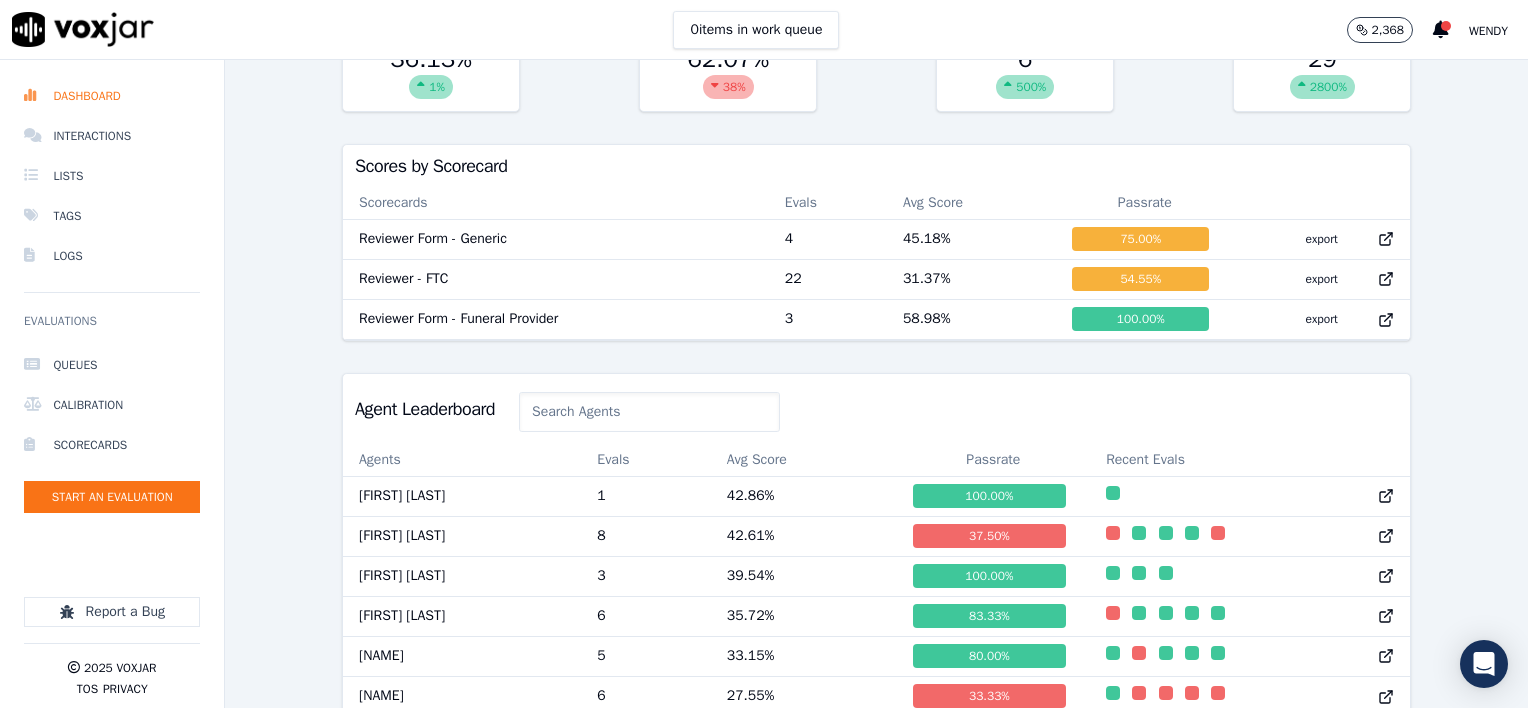 scroll, scrollTop: 692, scrollLeft: 0, axis: vertical 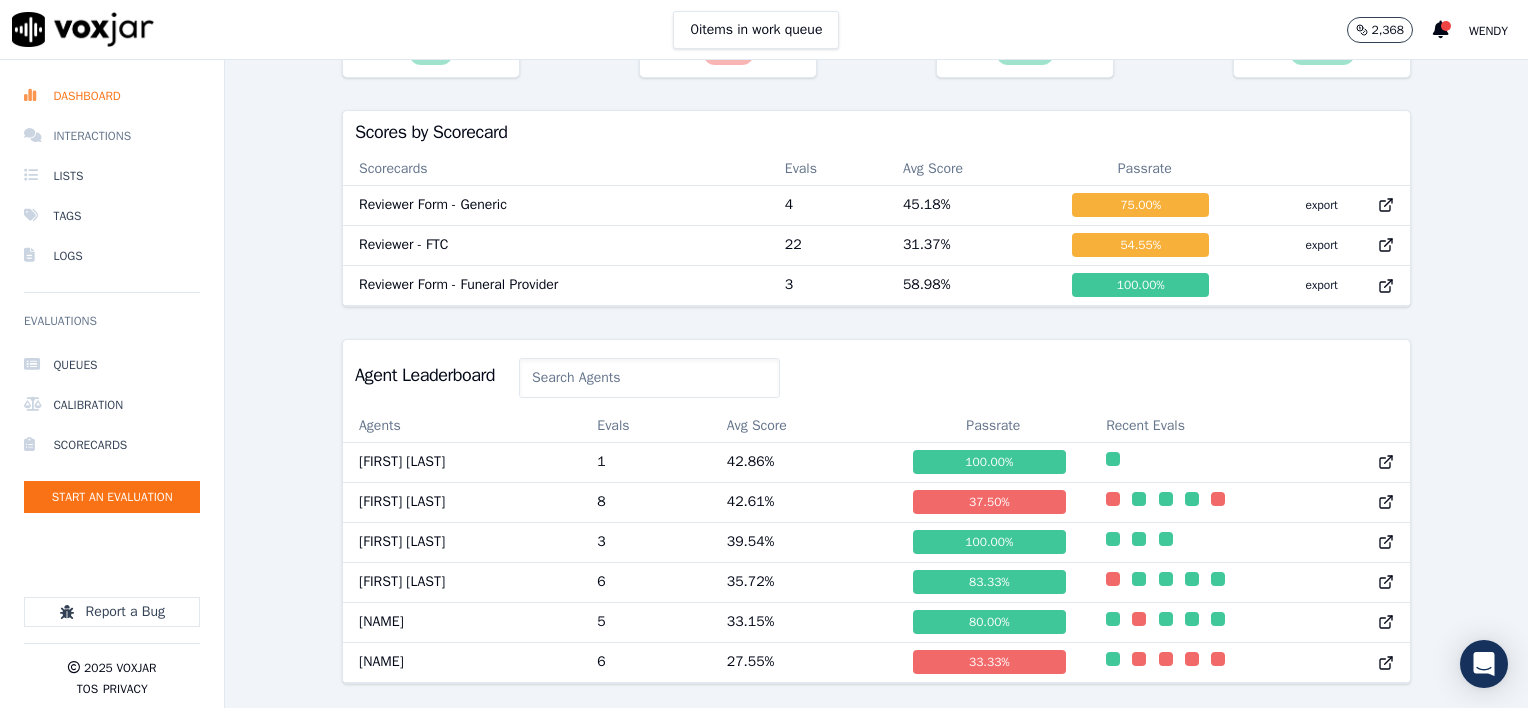 click on "Interactions" at bounding box center (112, 136) 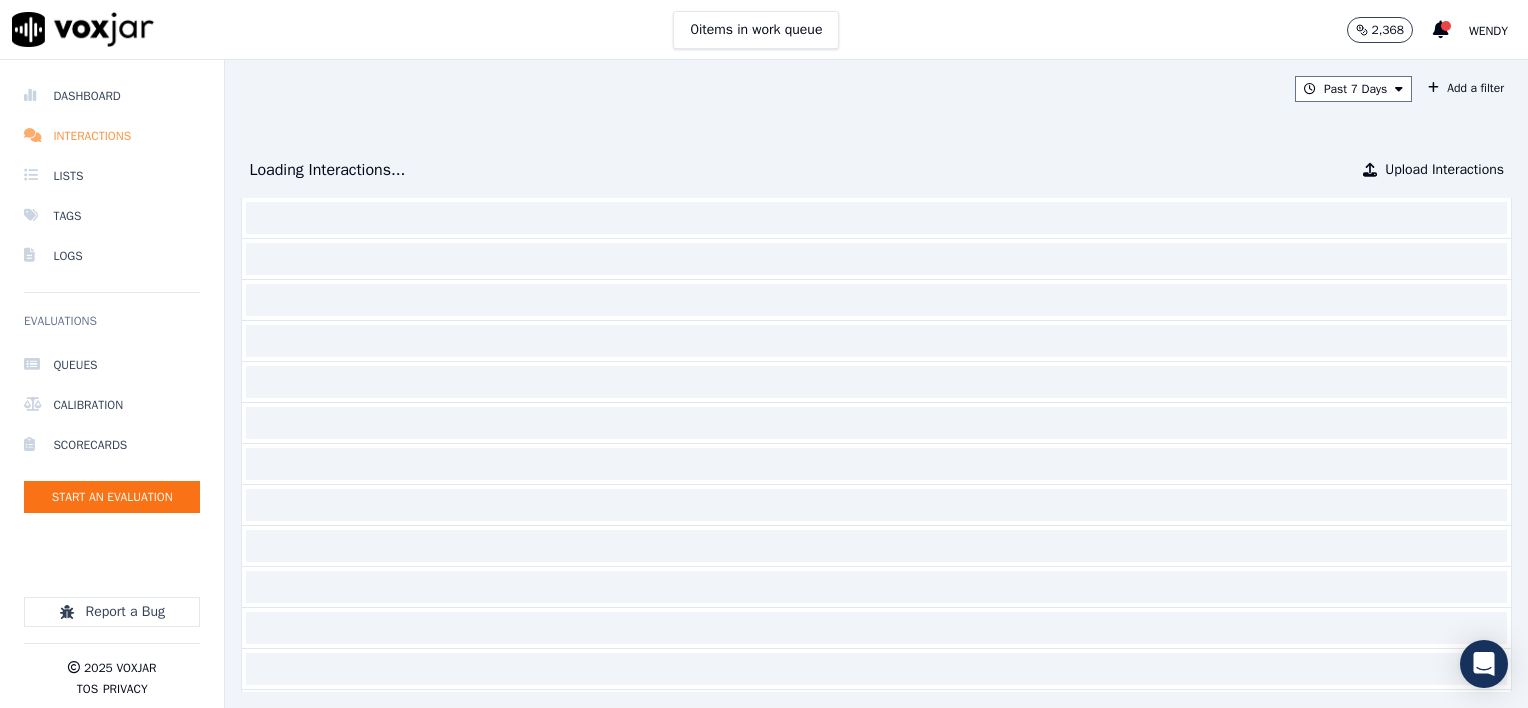 scroll, scrollTop: 0, scrollLeft: 0, axis: both 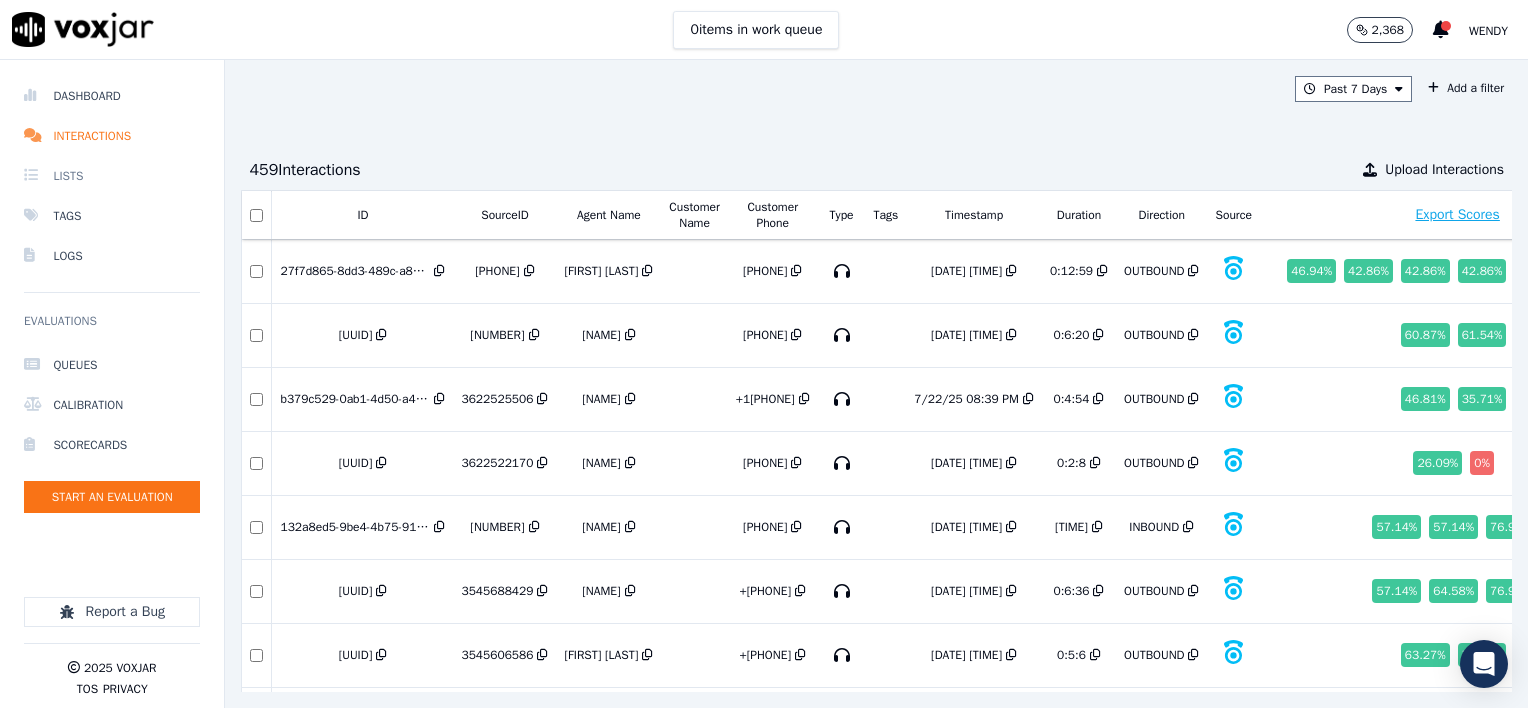 click on "Lists" at bounding box center [112, 176] 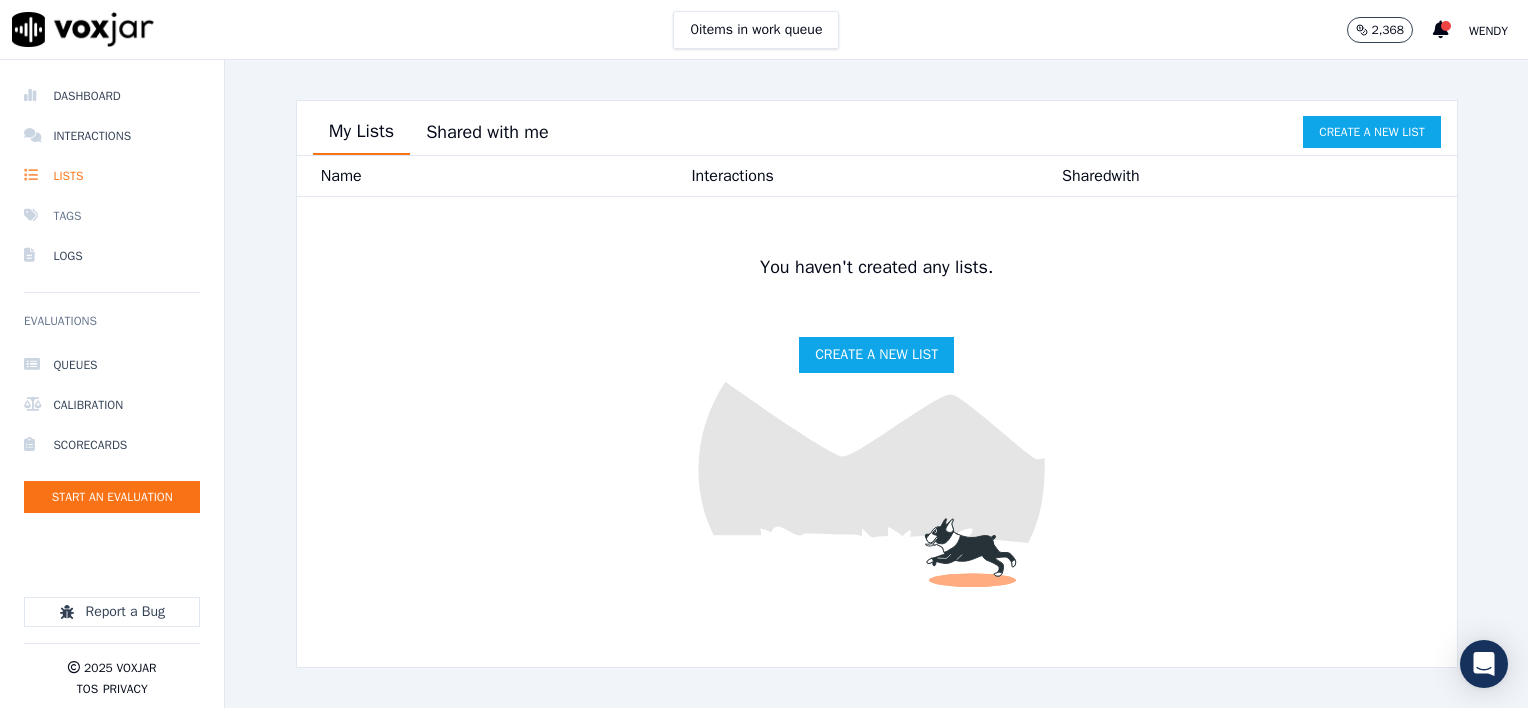 click on "Tags" at bounding box center [112, 216] 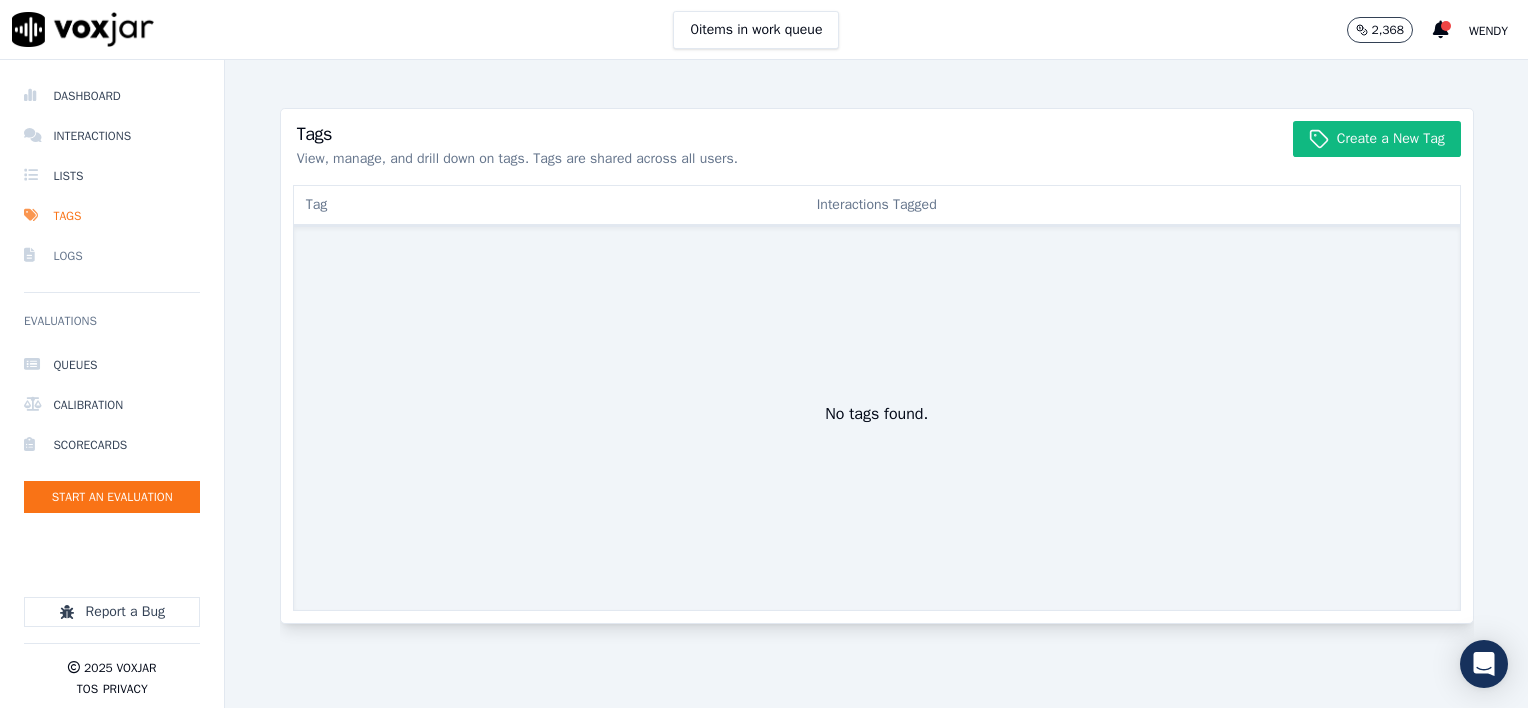click on "Logs" at bounding box center [112, 256] 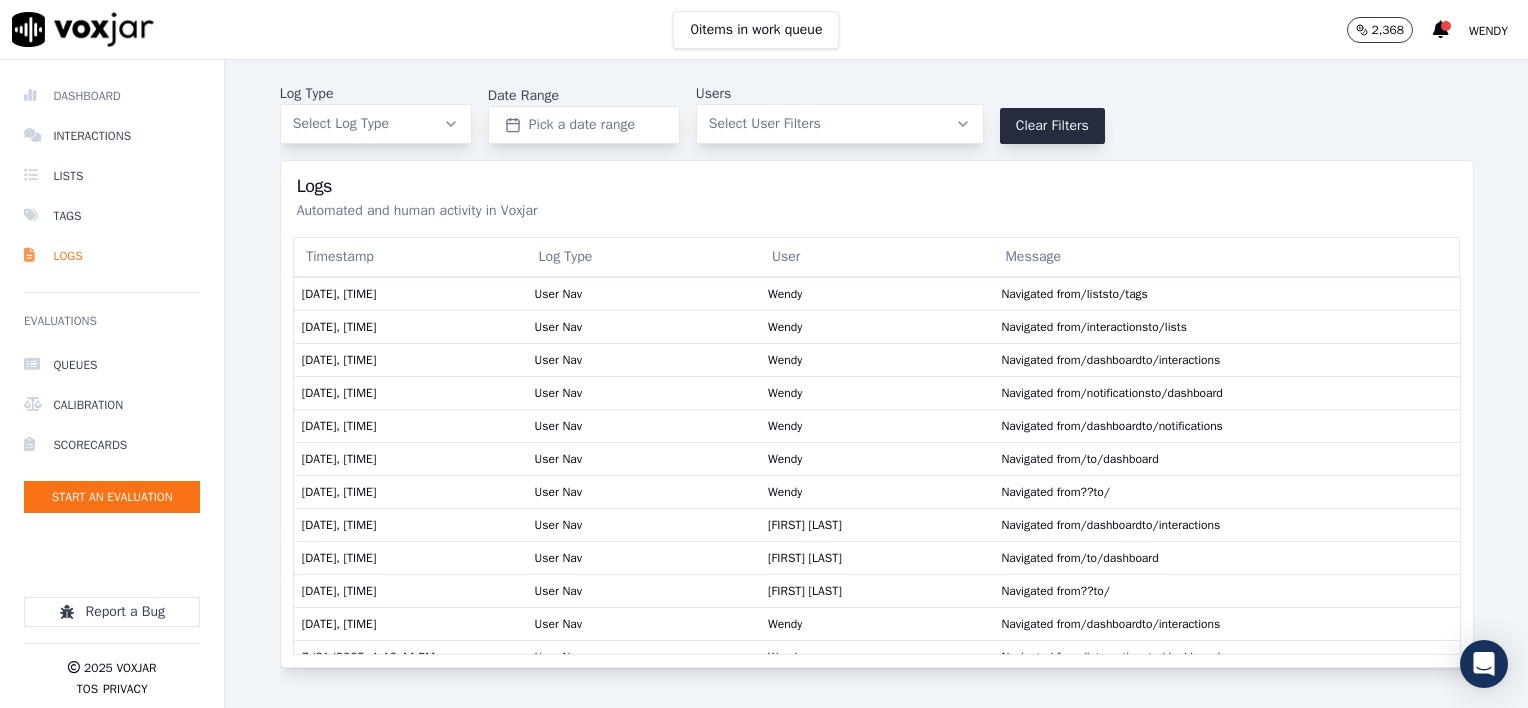 click on "Dashboard" at bounding box center (112, 96) 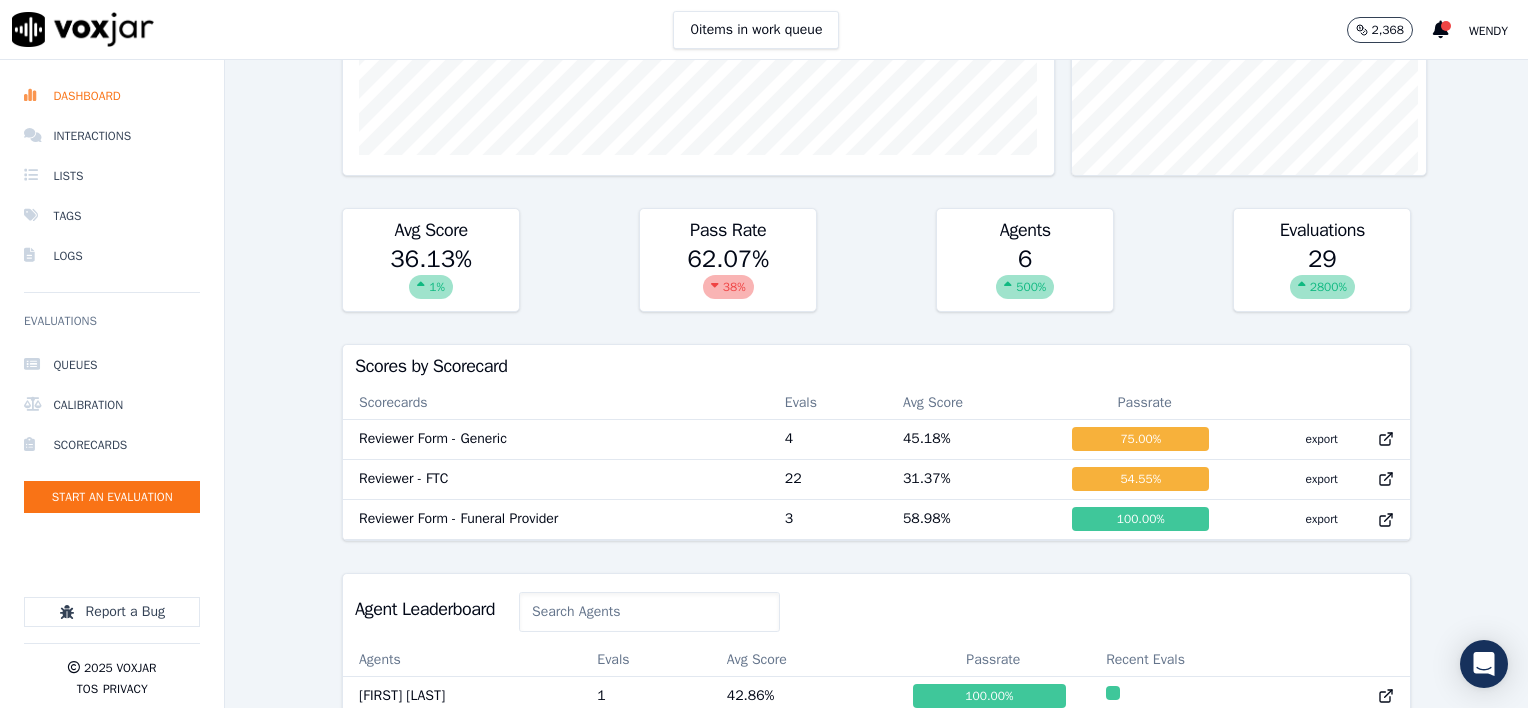 scroll, scrollTop: 500, scrollLeft: 0, axis: vertical 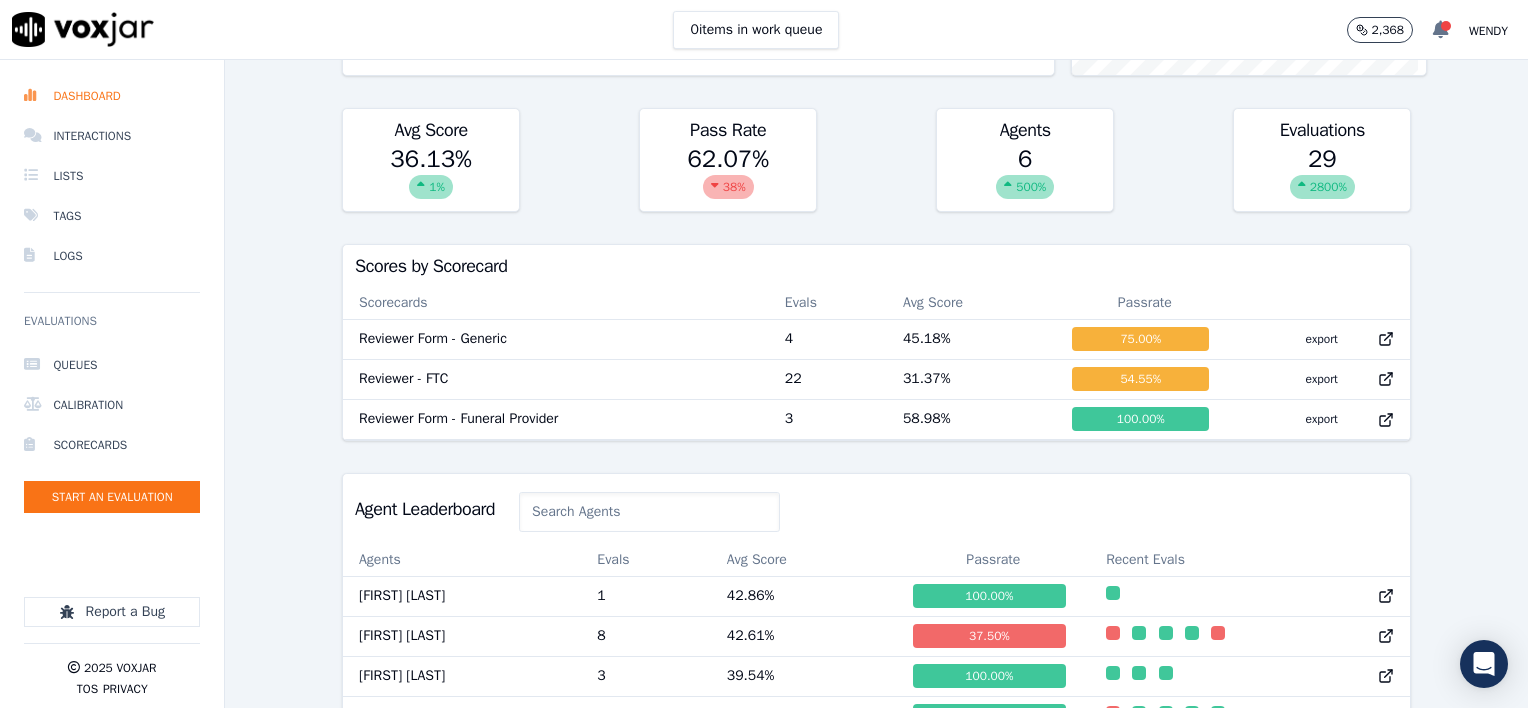 click at bounding box center (1441, 30) 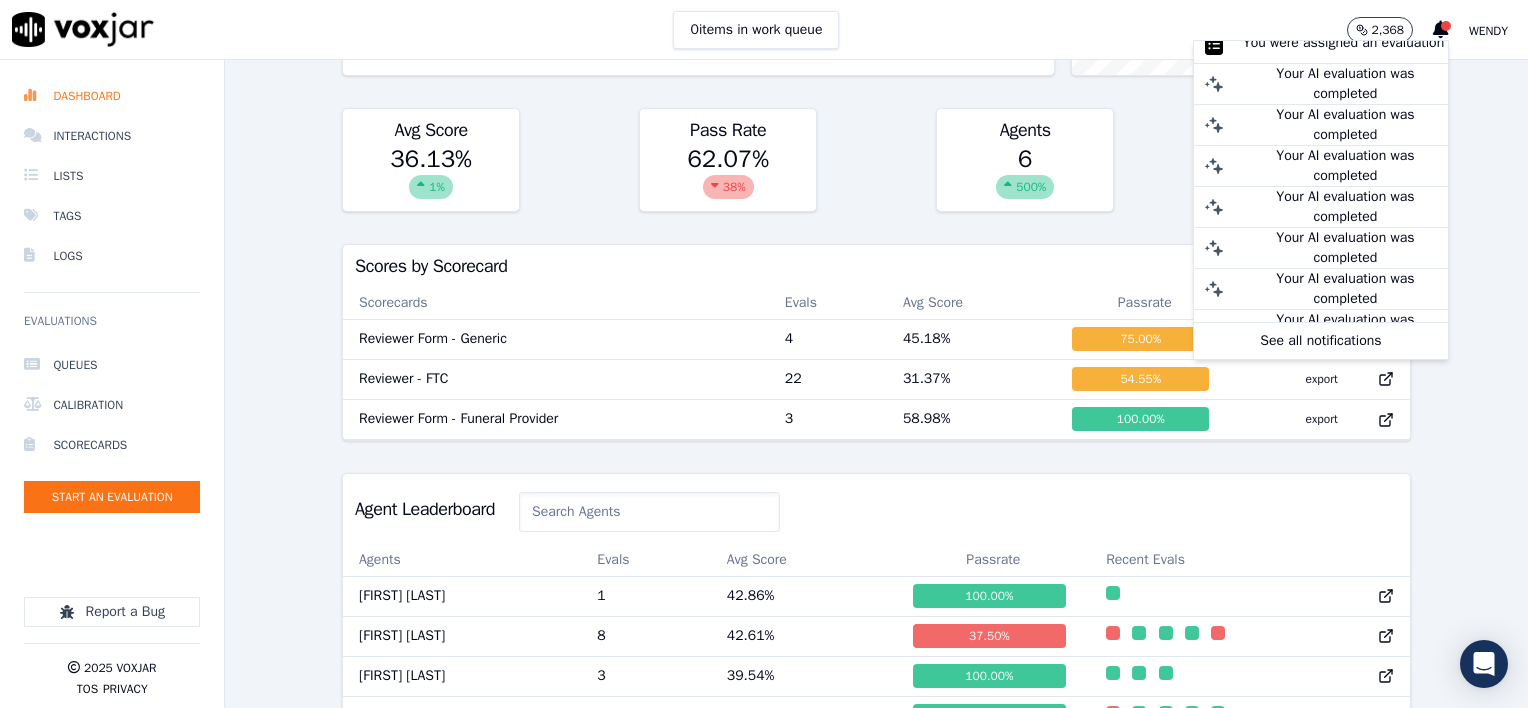 scroll, scrollTop: 427, scrollLeft: 0, axis: vertical 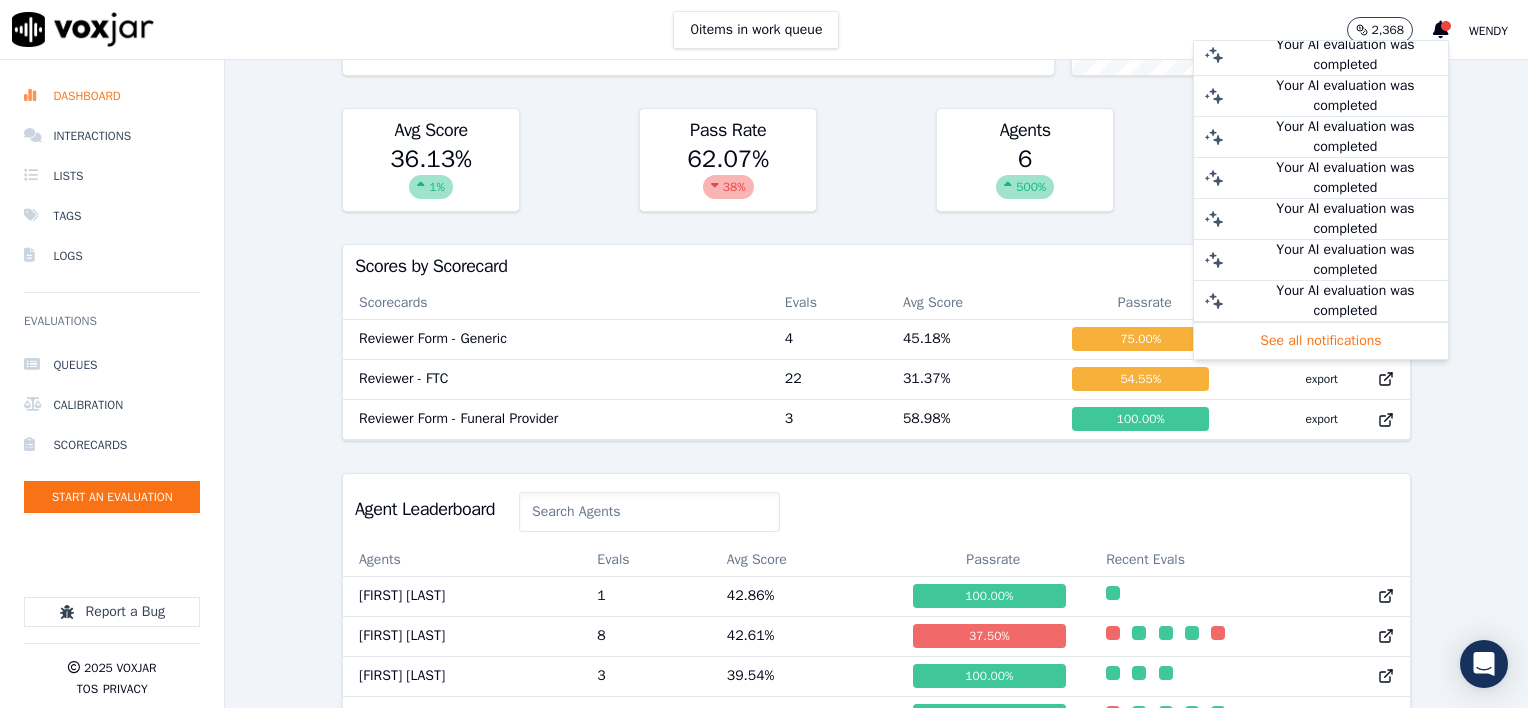 click on "See all notifications" at bounding box center (1321, 341) 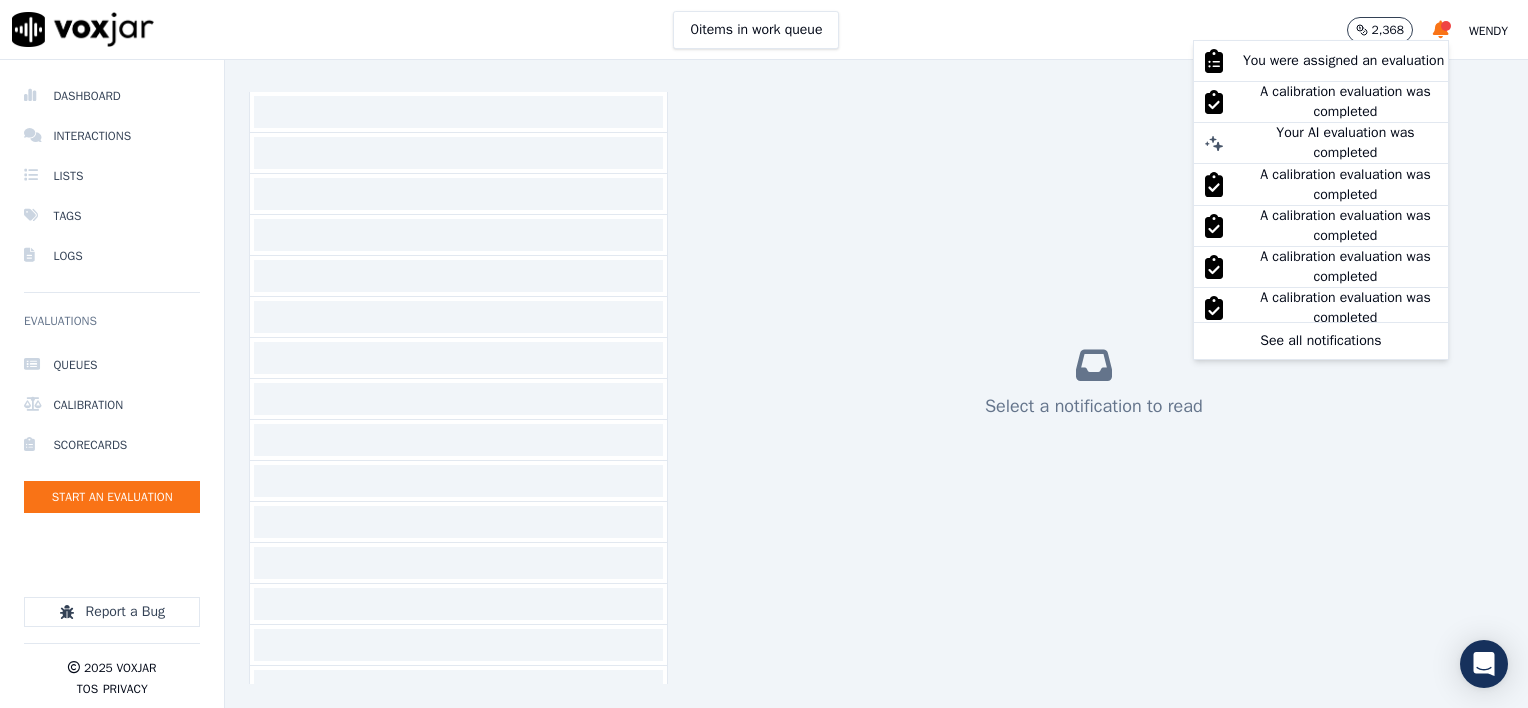 scroll, scrollTop: 0, scrollLeft: 0, axis: both 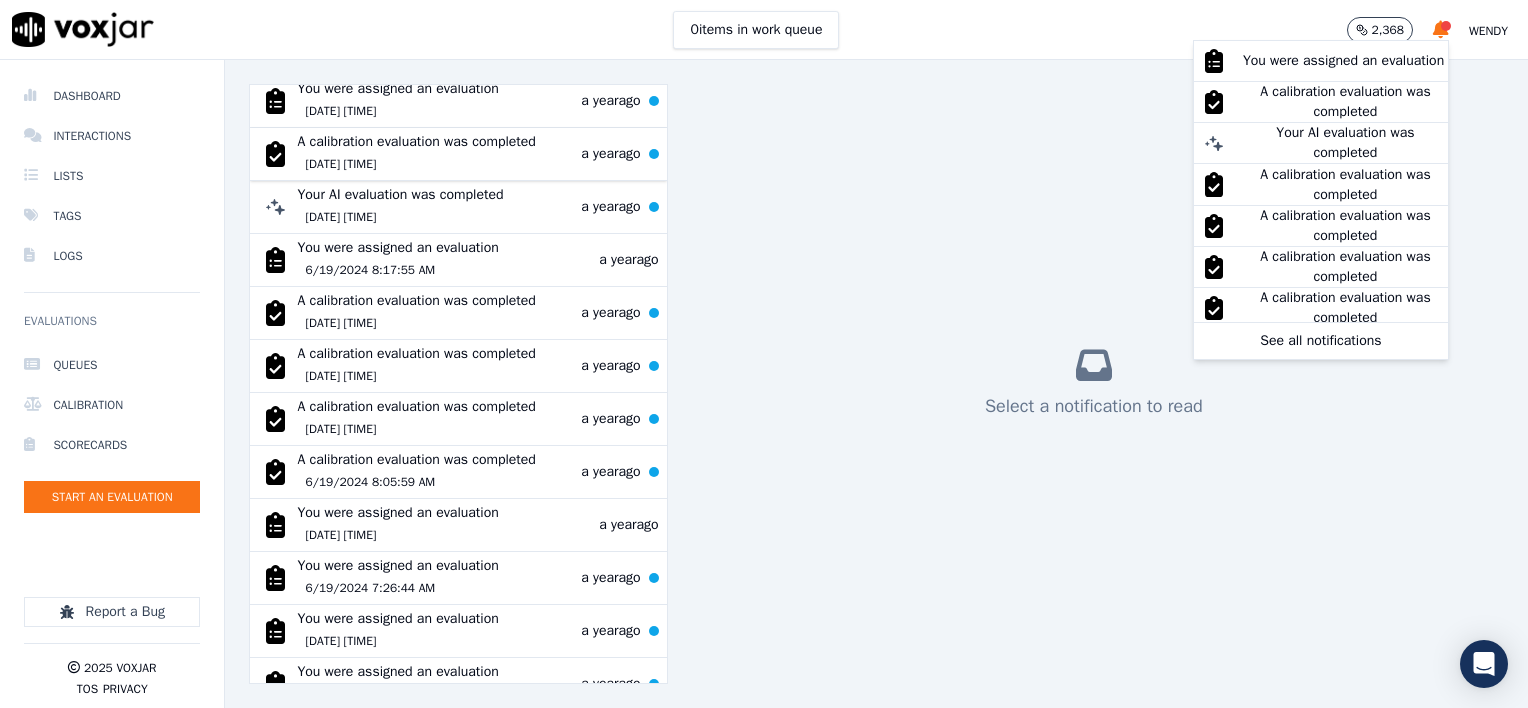 click on "[DATE] [TIME]" at bounding box center (416, 164) 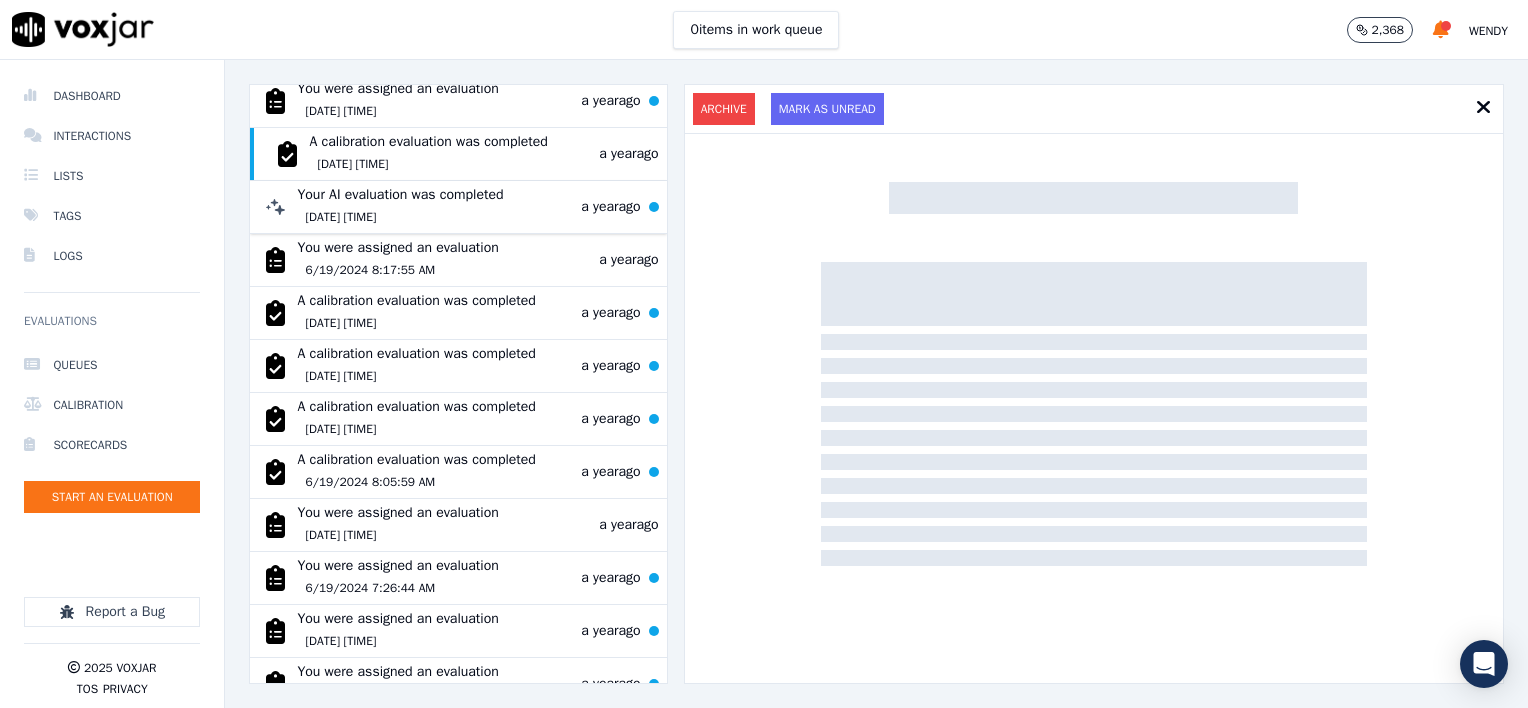 click on "[DATE] [TIME]" at bounding box center (400, 217) 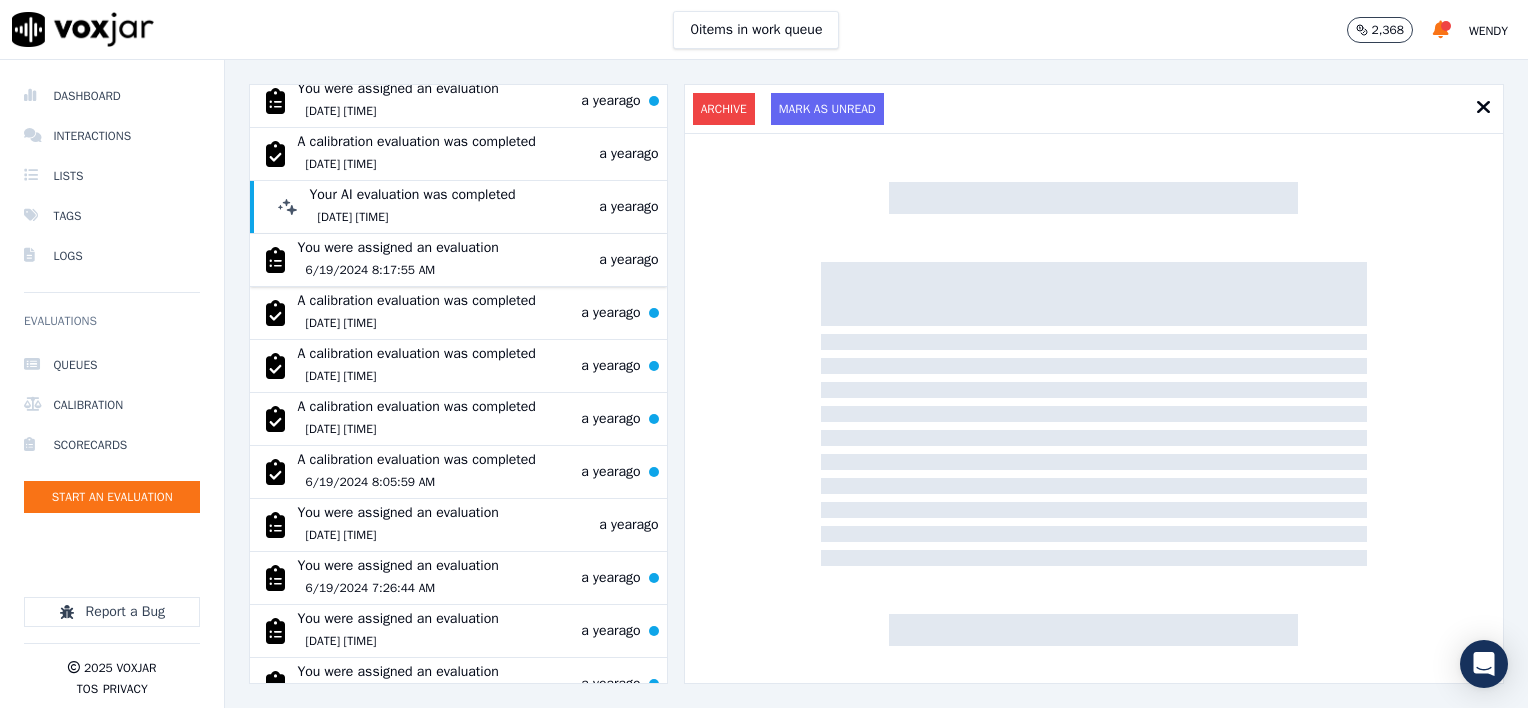 click on "6/19/2024 8:17:55 AM" at bounding box center [397, 270] 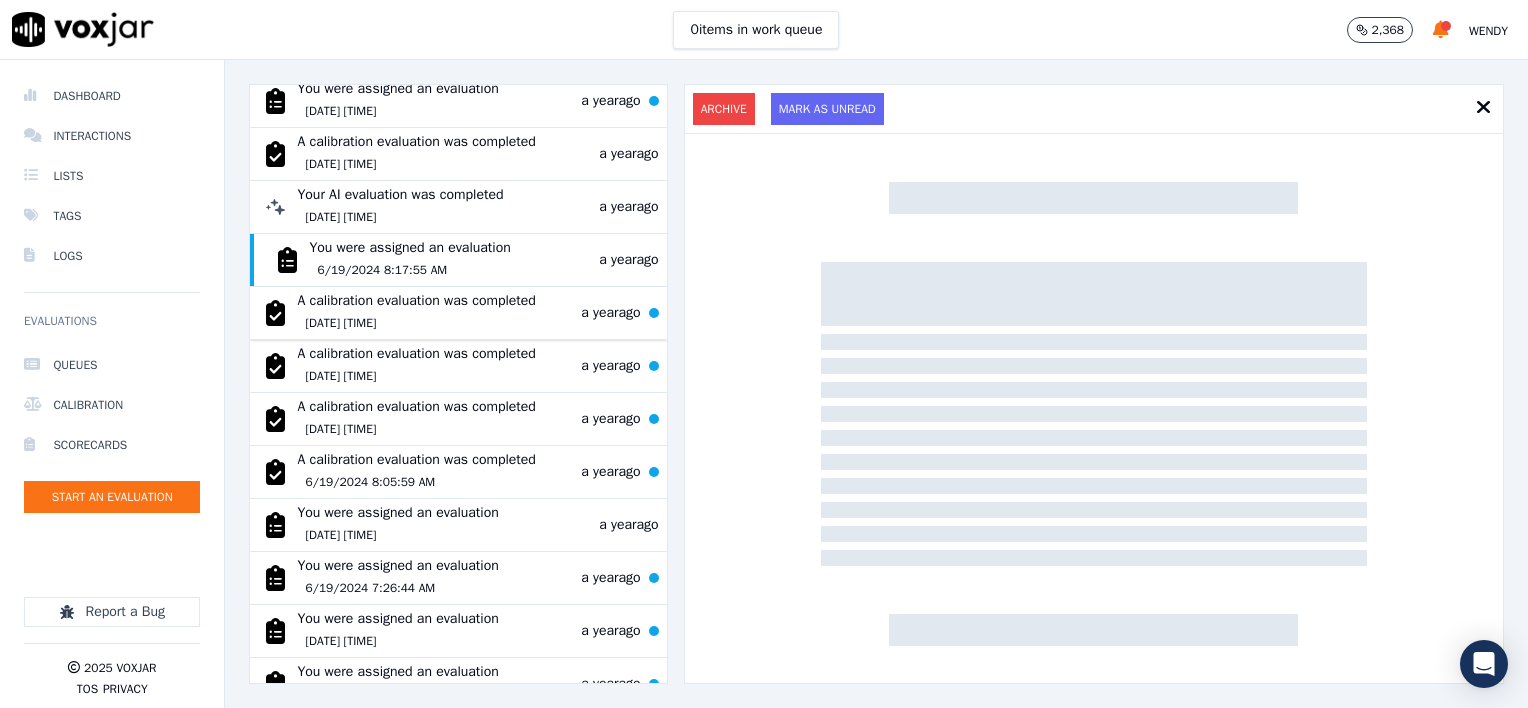 click on "A calibration evaluation was completed   [DATE] [TIME]" at bounding box center [416, 313] 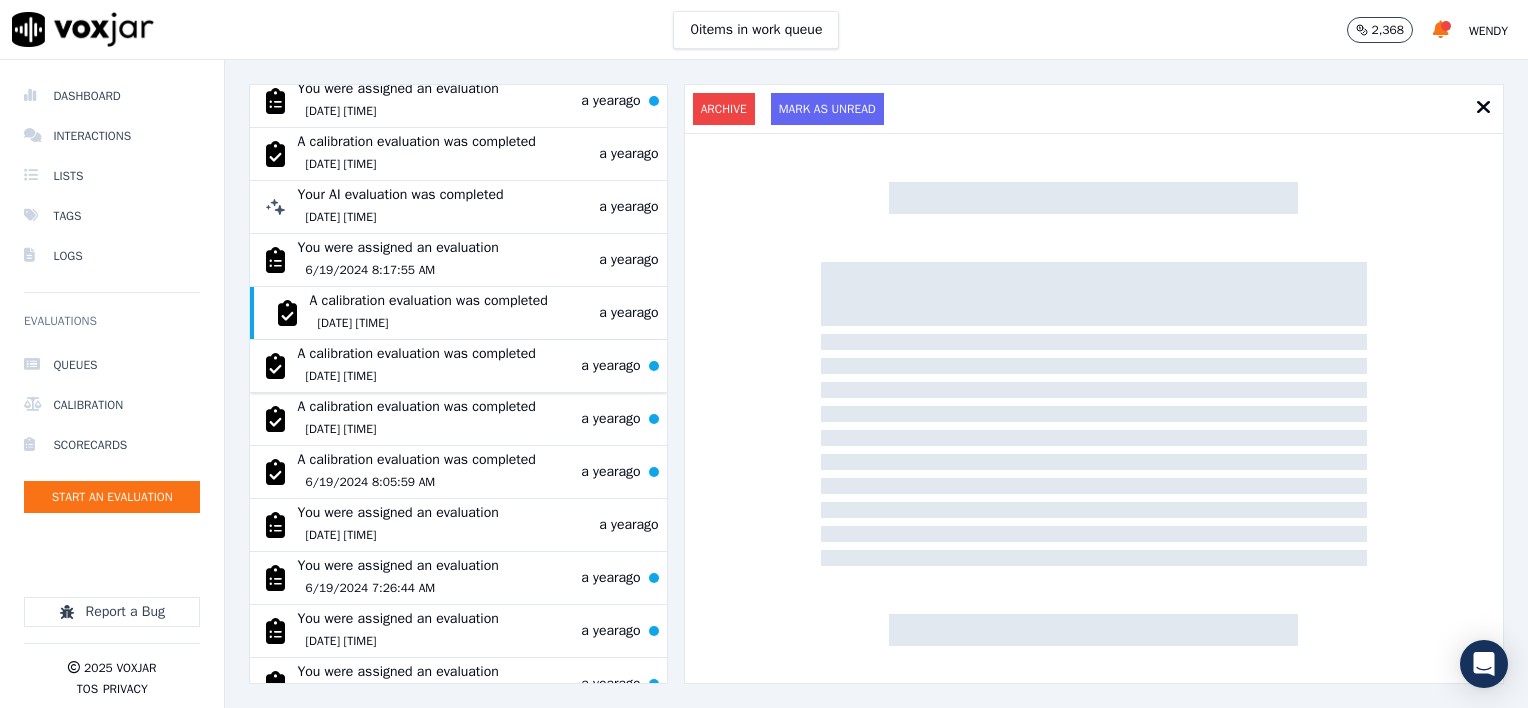click on "A calibration evaluation was completed   6/19/2024 8:12:48 AM" at bounding box center [416, 366] 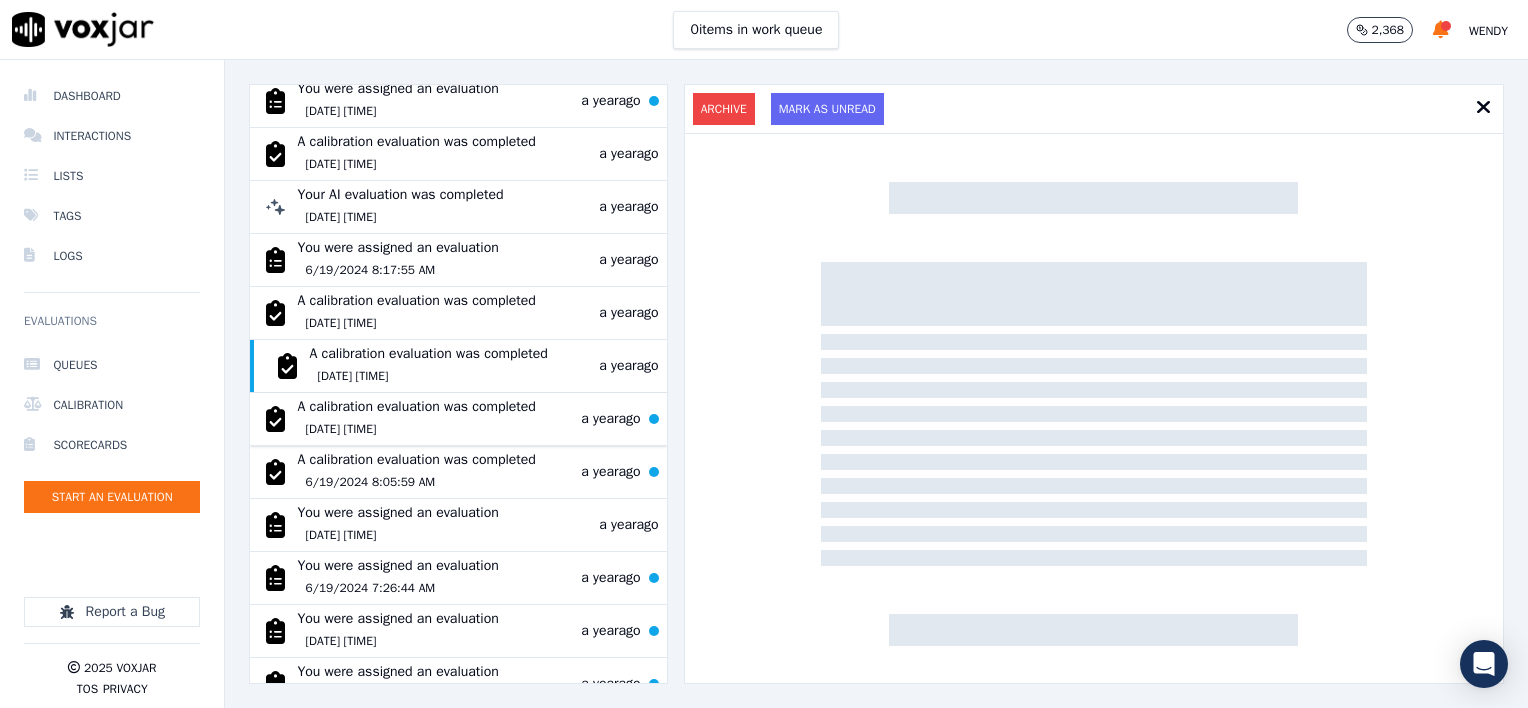 click on "[DATE] [TIME]" at bounding box center [416, 429] 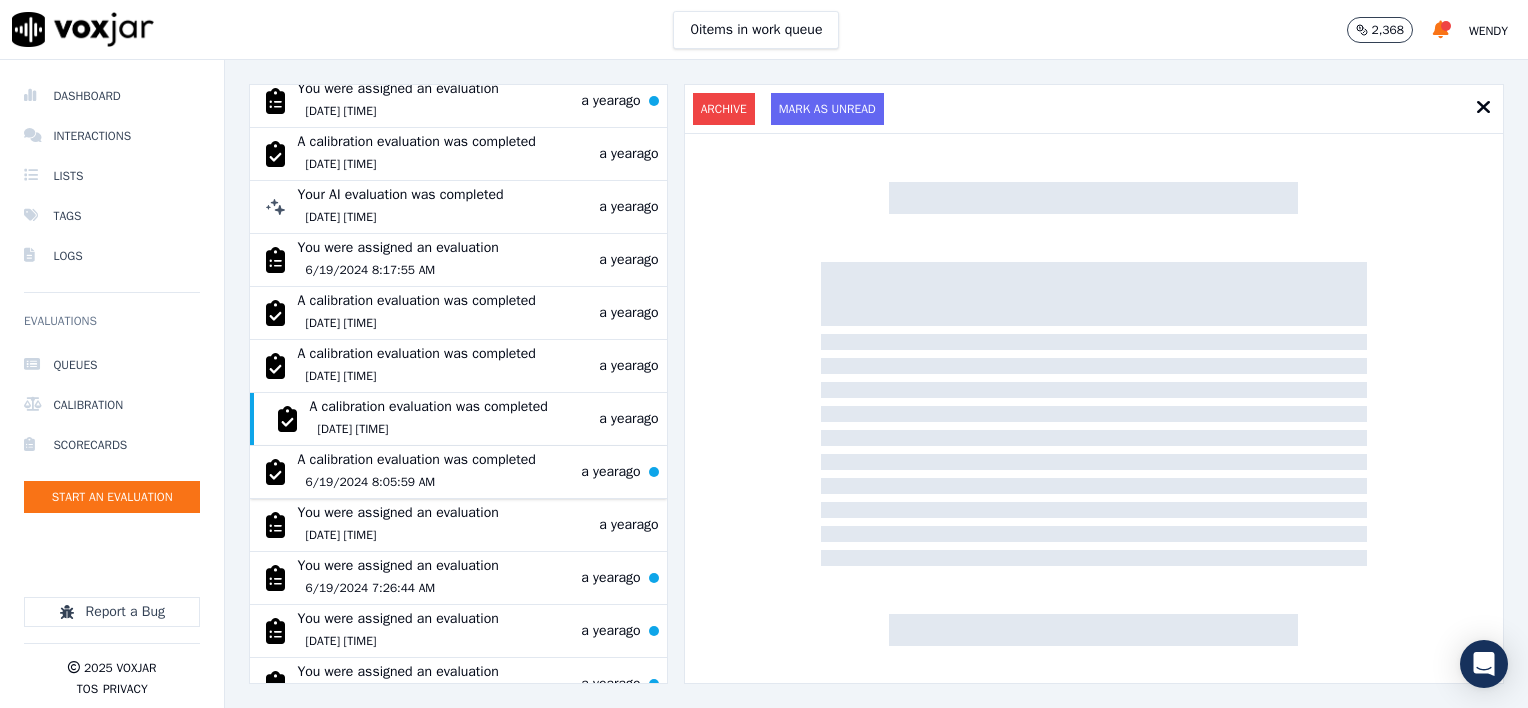 click on "6/19/2024 8:05:59 AM" at bounding box center (416, 482) 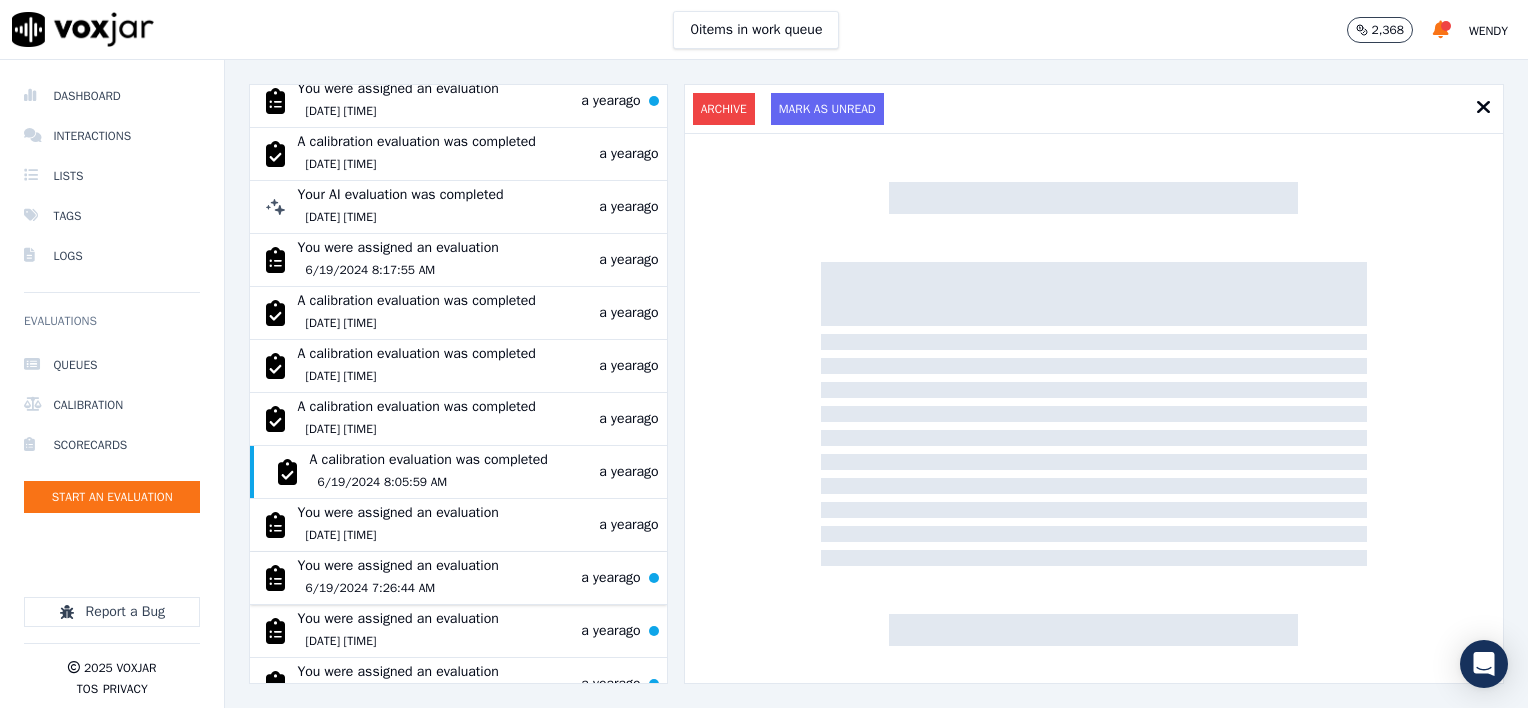 click on "6/19/2024 7:26:44 AM" at bounding box center [397, 588] 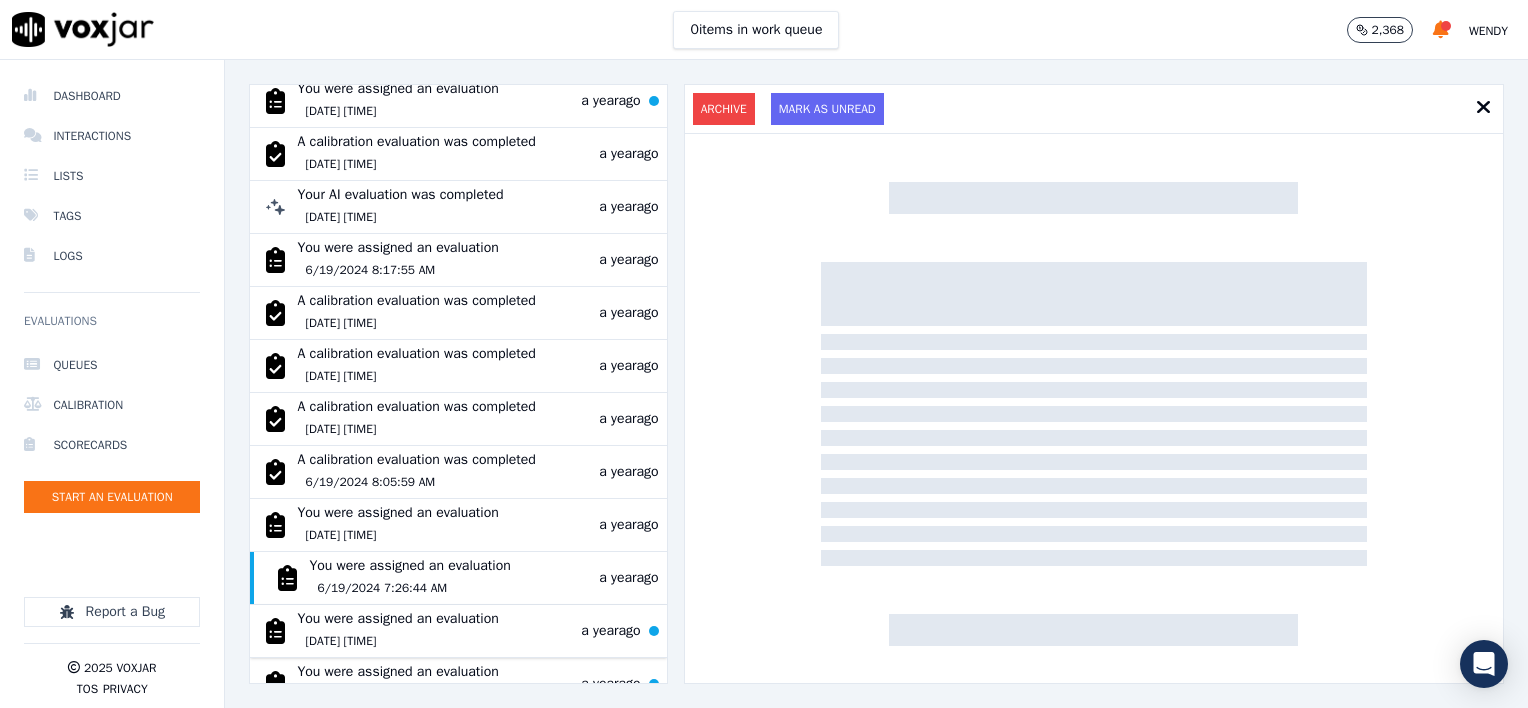 click on "You were assigned an evaluation   [DATE] [TIME]" at bounding box center (397, 631) 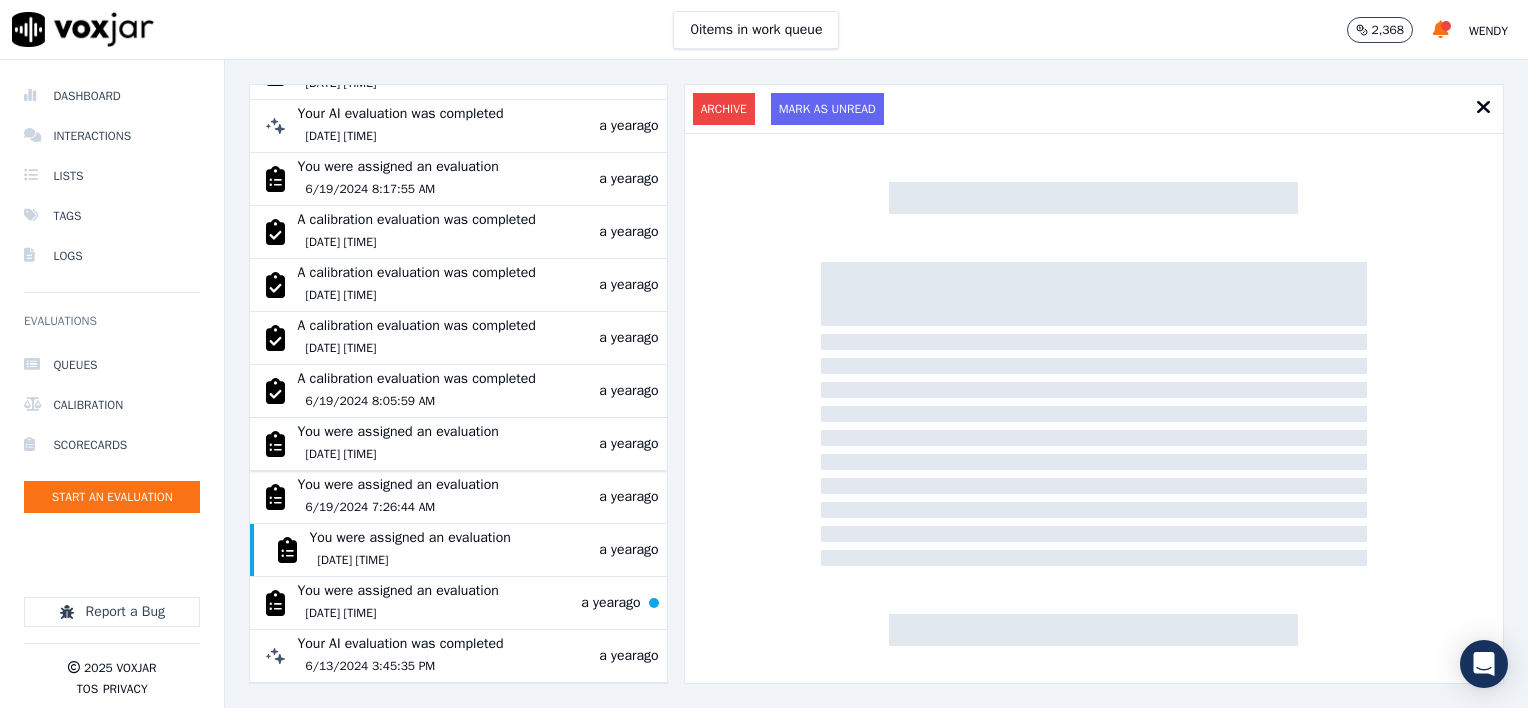 scroll, scrollTop: 4727, scrollLeft: 0, axis: vertical 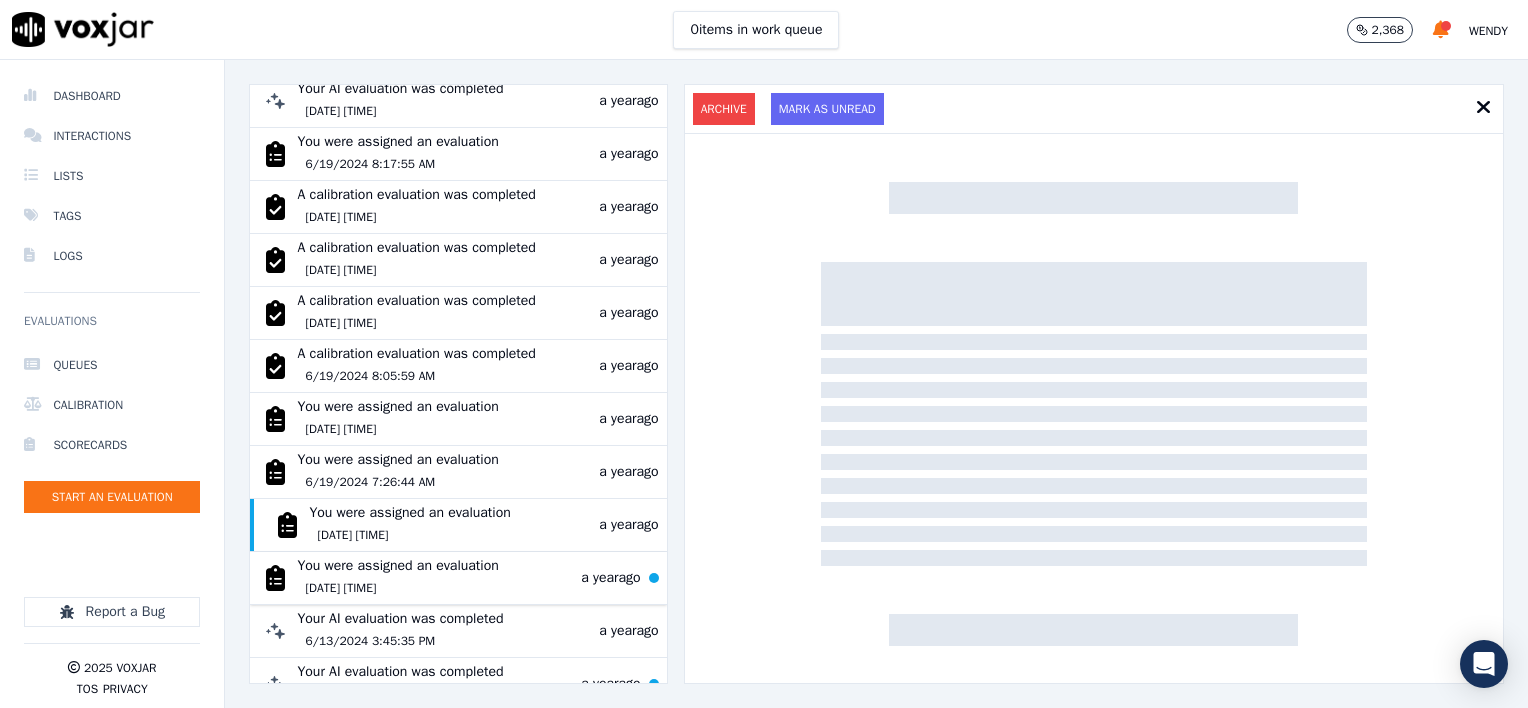 click on "[DATE] [TIME]" at bounding box center (397, 588) 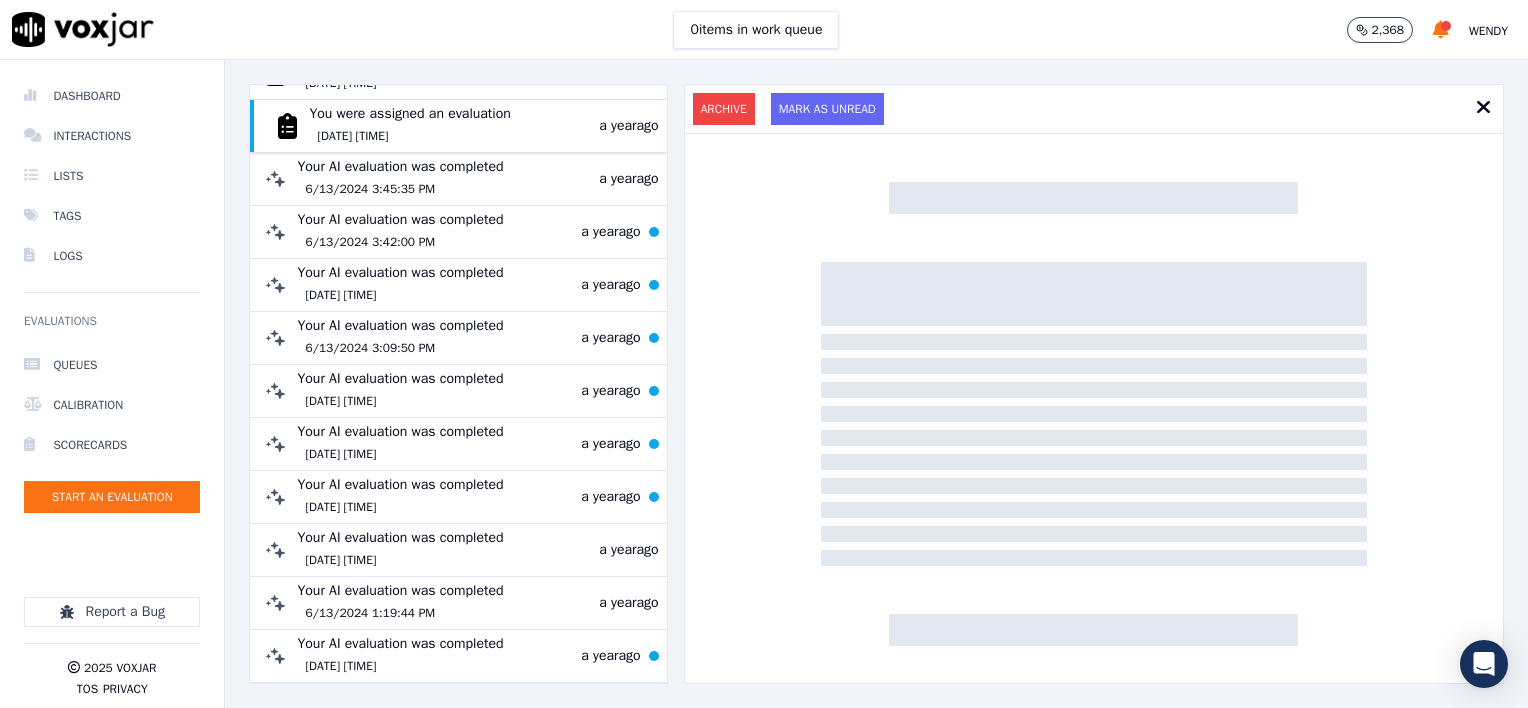 scroll, scrollTop: 5202, scrollLeft: 0, axis: vertical 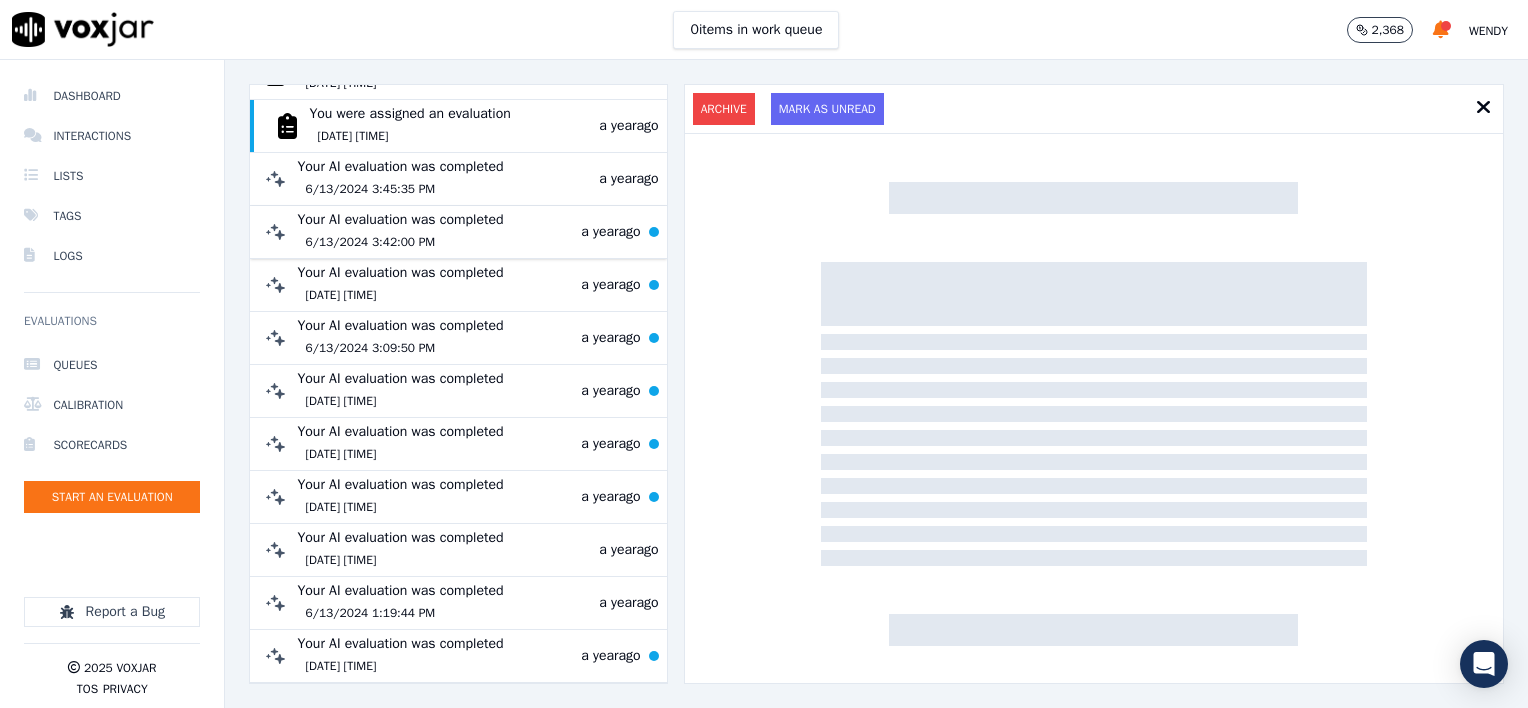 click on "6/13/2024 3:42:00 PM" at bounding box center [400, 242] 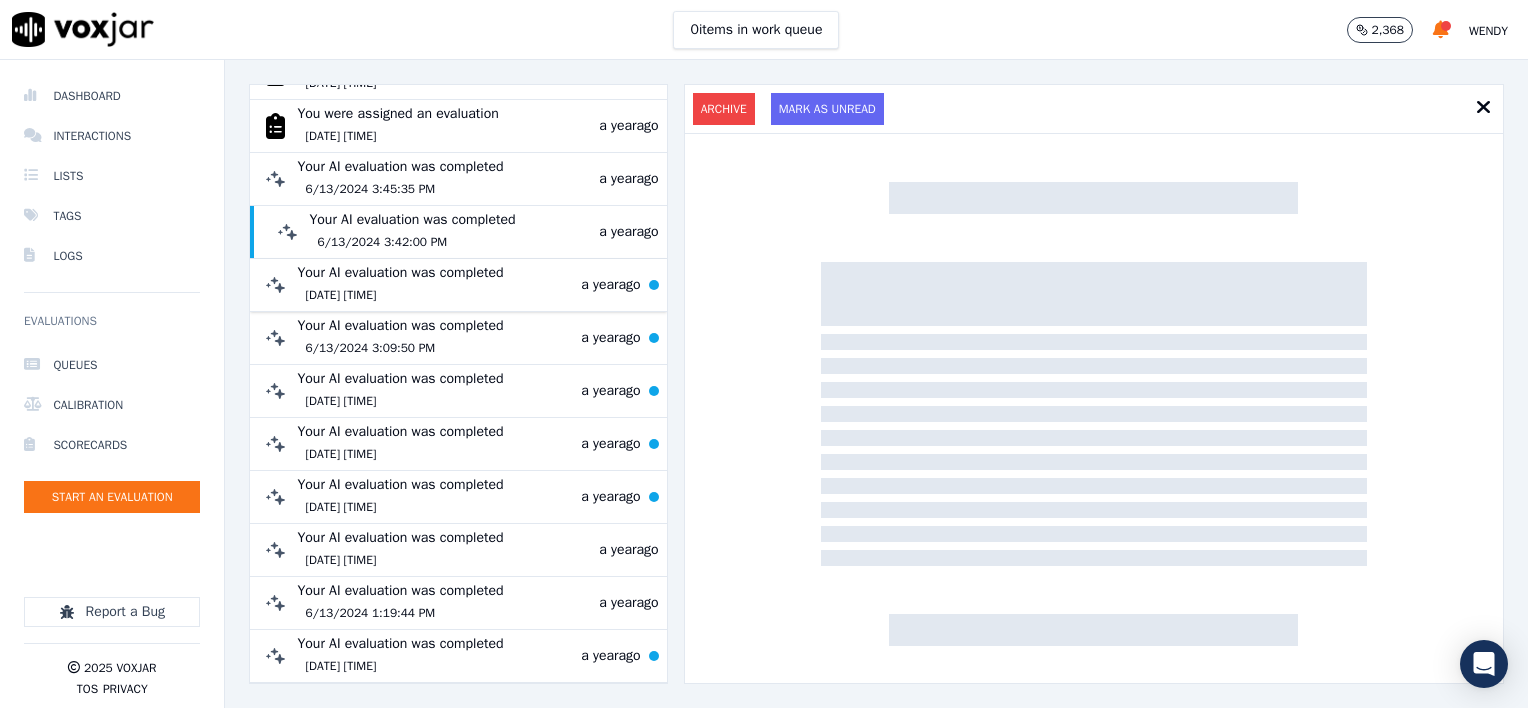 click on "Your AI evaluation was completed   [DATE] [TIME]" at bounding box center (400, 285) 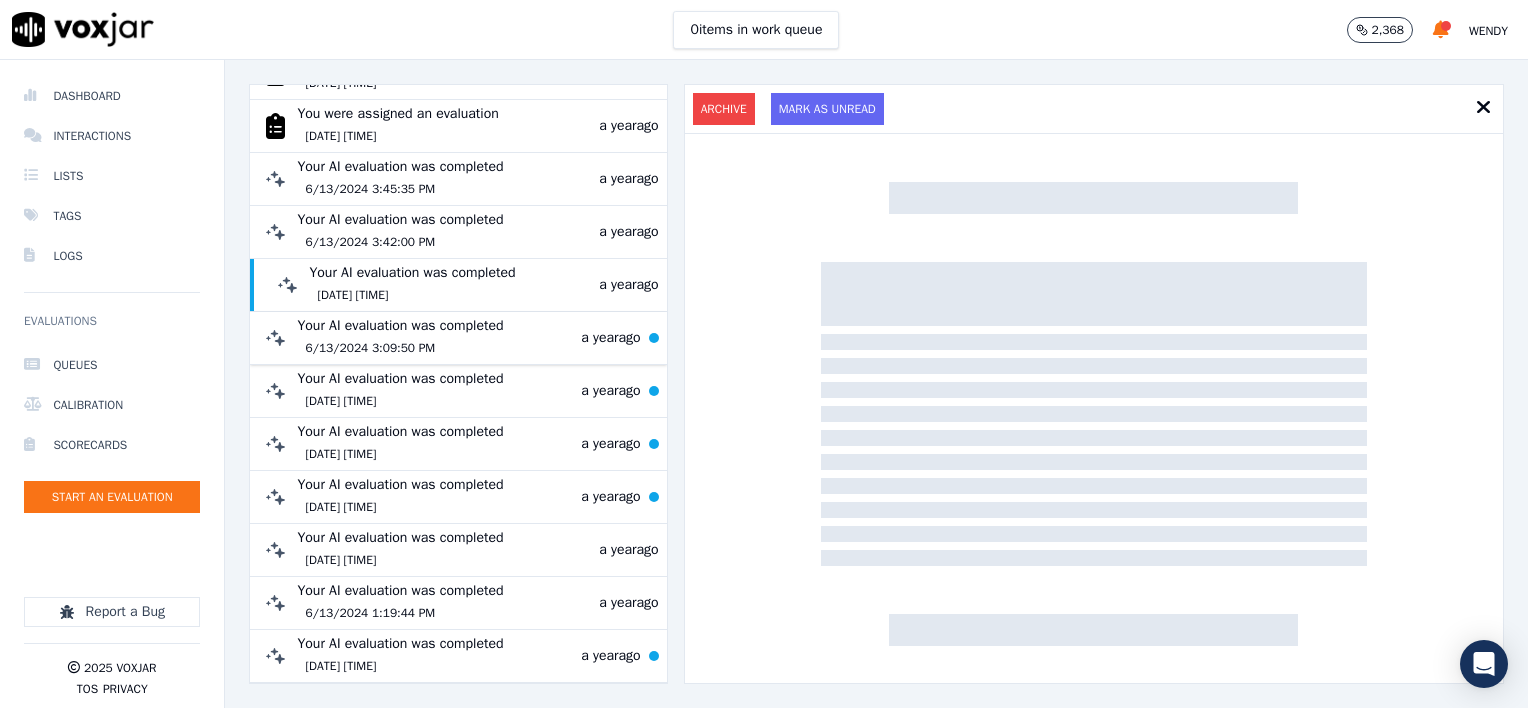 click on "6/13/2024 3:09:50 PM" at bounding box center (400, 348) 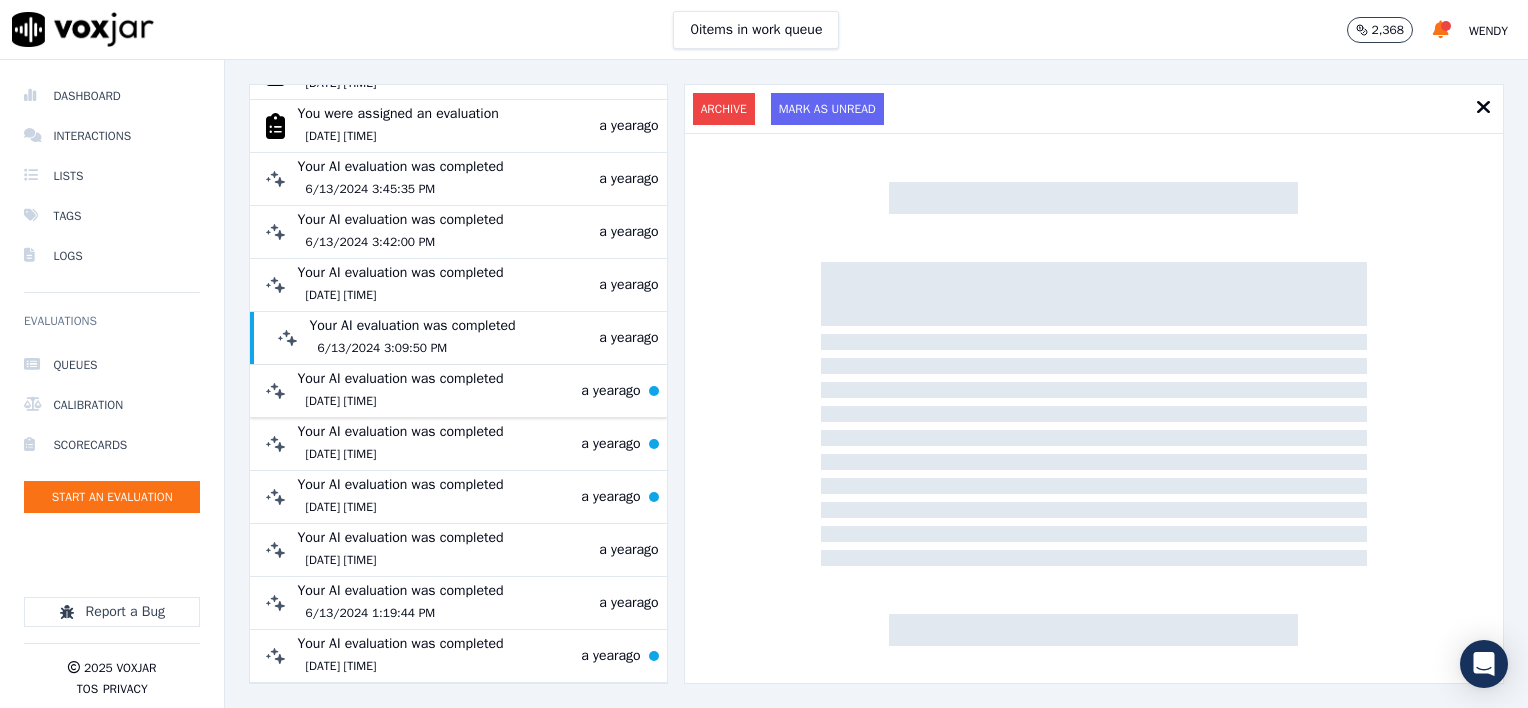 click on "Your AI evaluation was completed   [DATE] [TIME]" at bounding box center (400, 391) 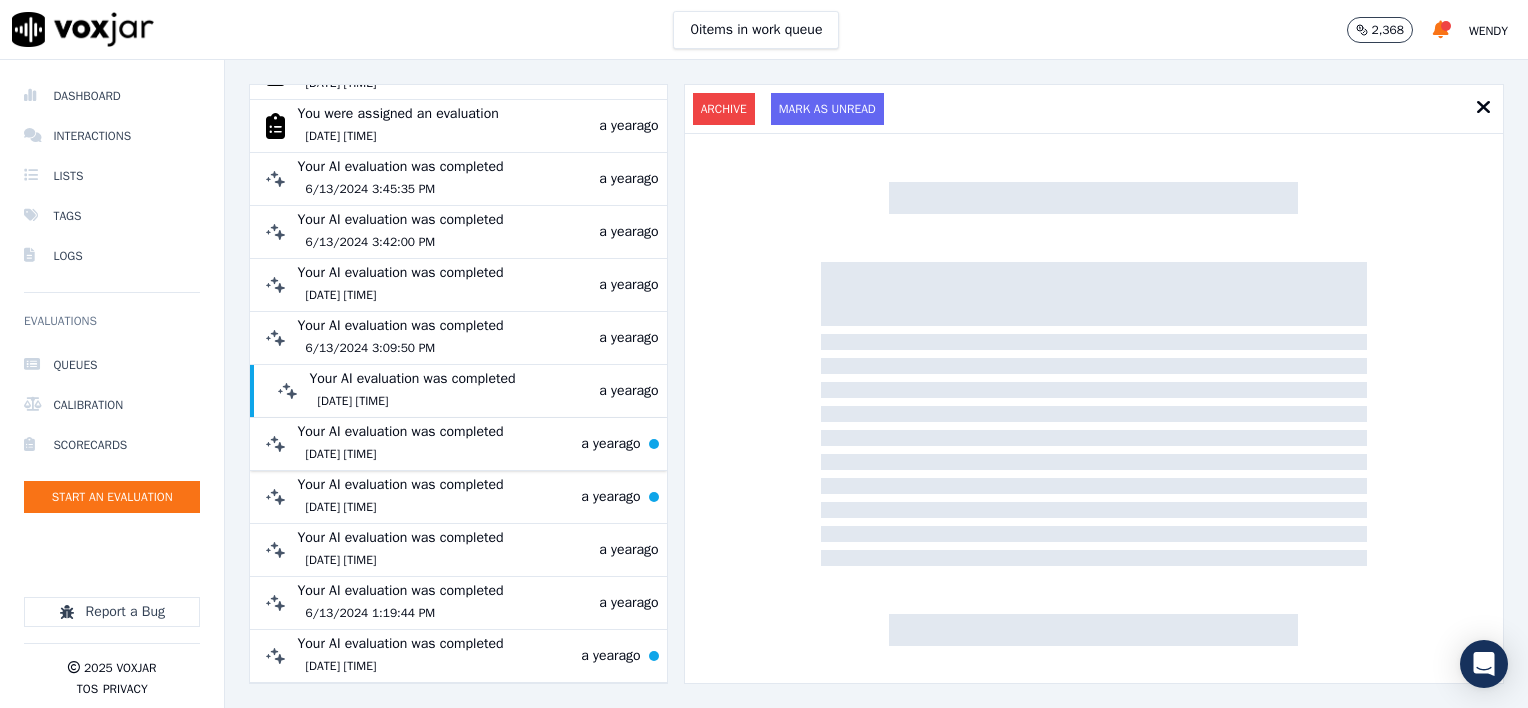 click on "[DATE] [TIME]" at bounding box center [400, 454] 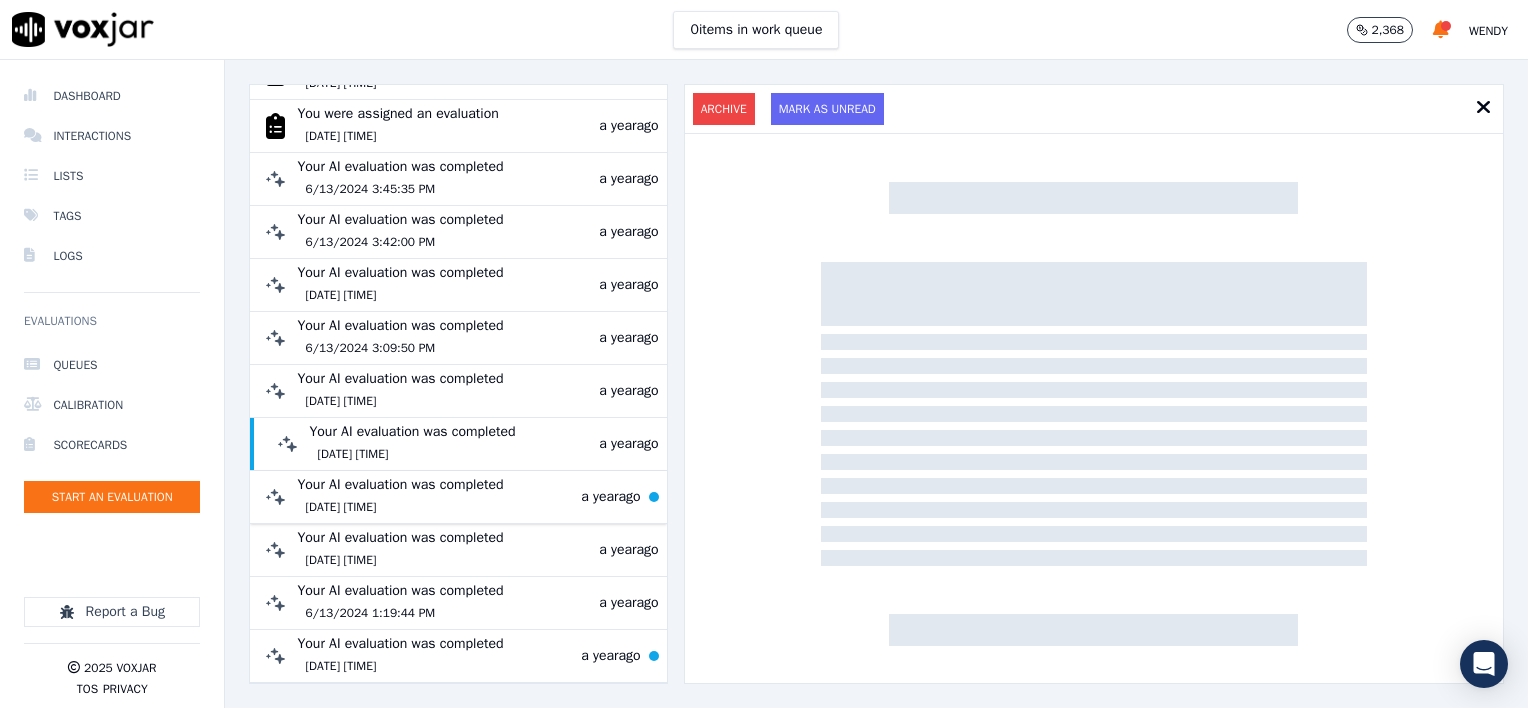 click on "[DATE] [TIME]" at bounding box center (400, 507) 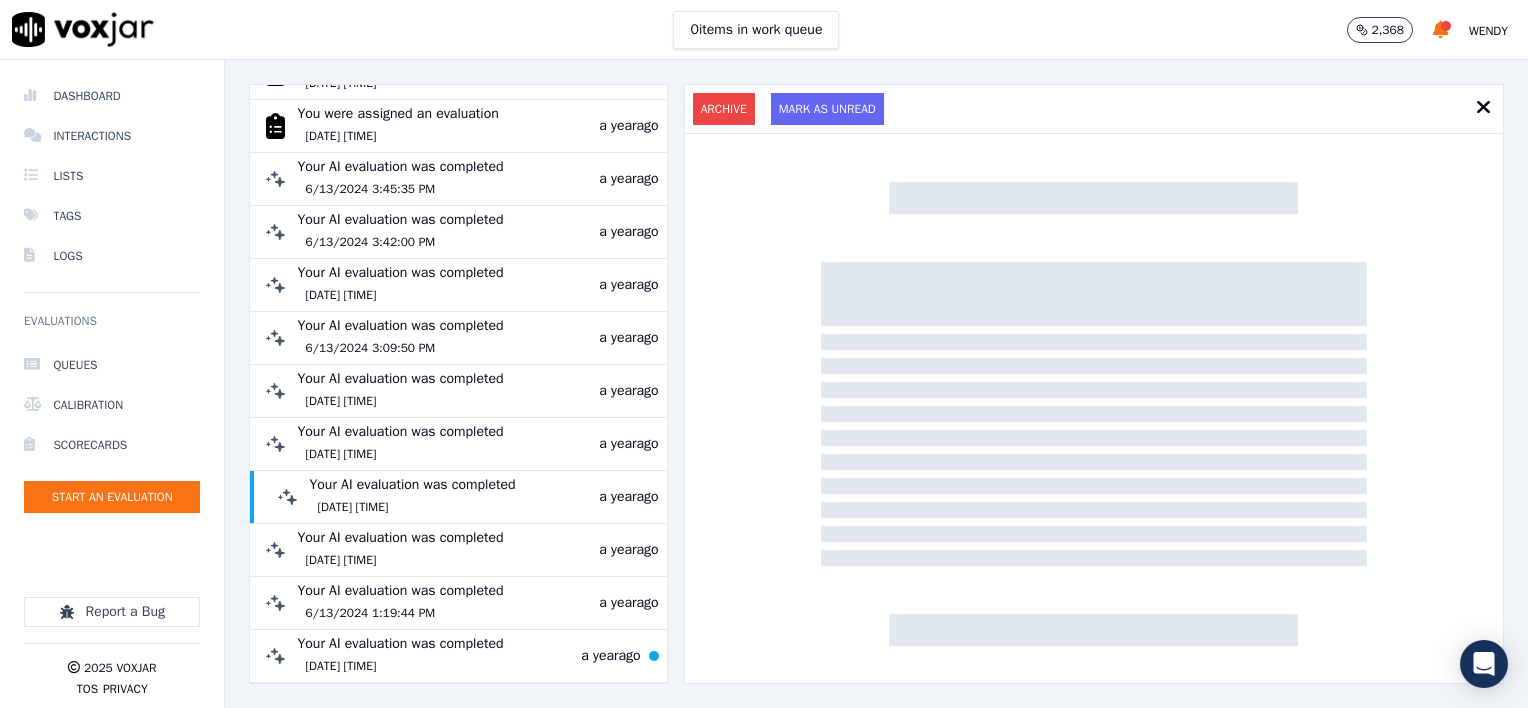 click on "[DATE] [TIME]" at bounding box center [400, 666] 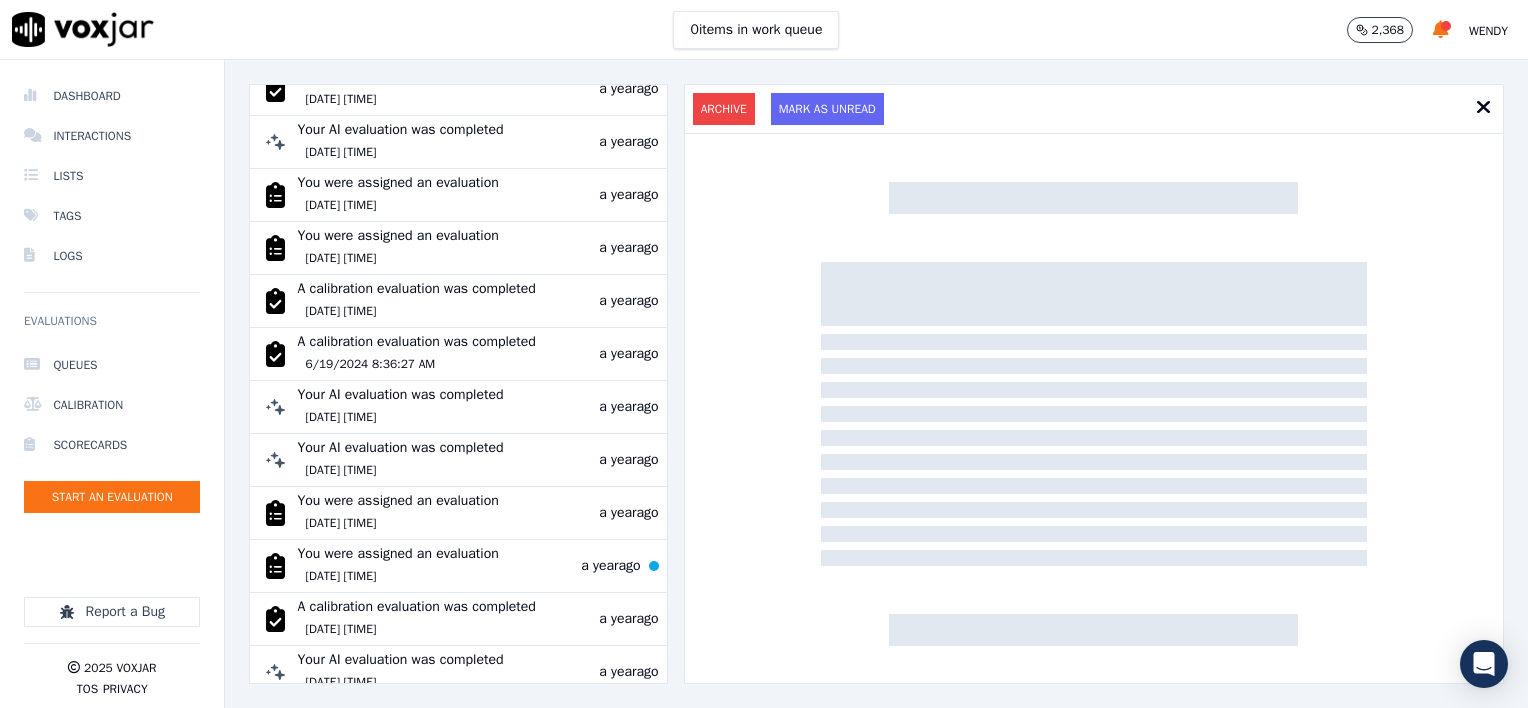 scroll, scrollTop: 4202, scrollLeft: 0, axis: vertical 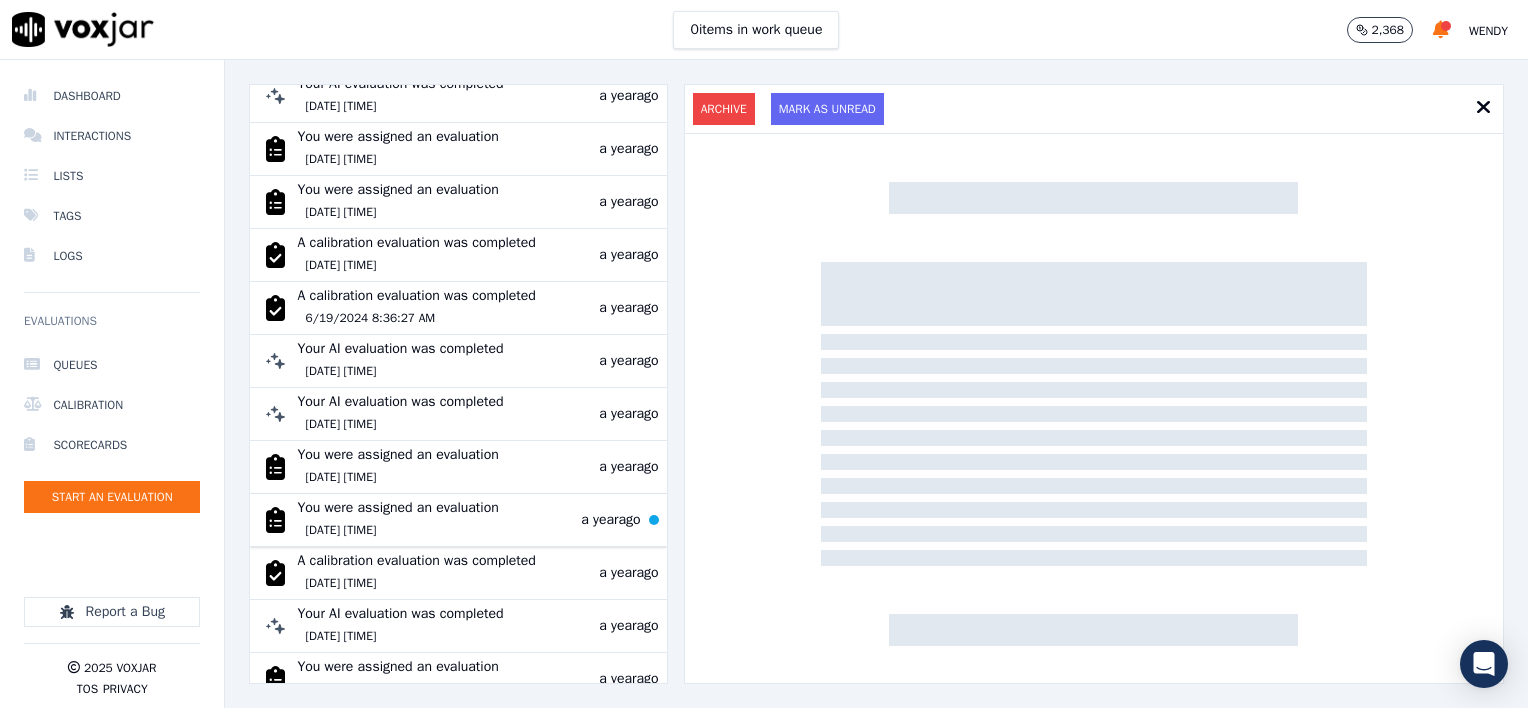 click on "[DATE] [TIME]" at bounding box center [397, 530] 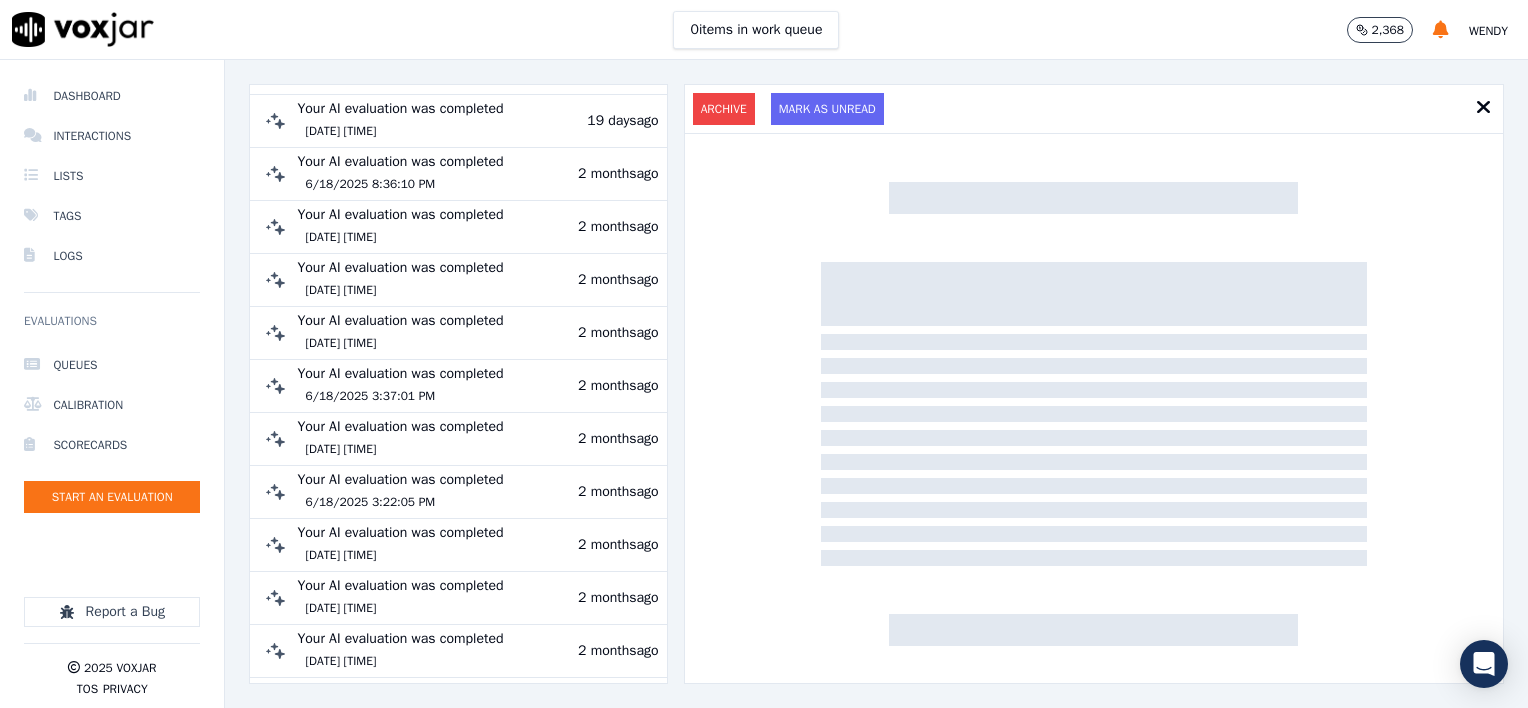 scroll, scrollTop: 0, scrollLeft: 0, axis: both 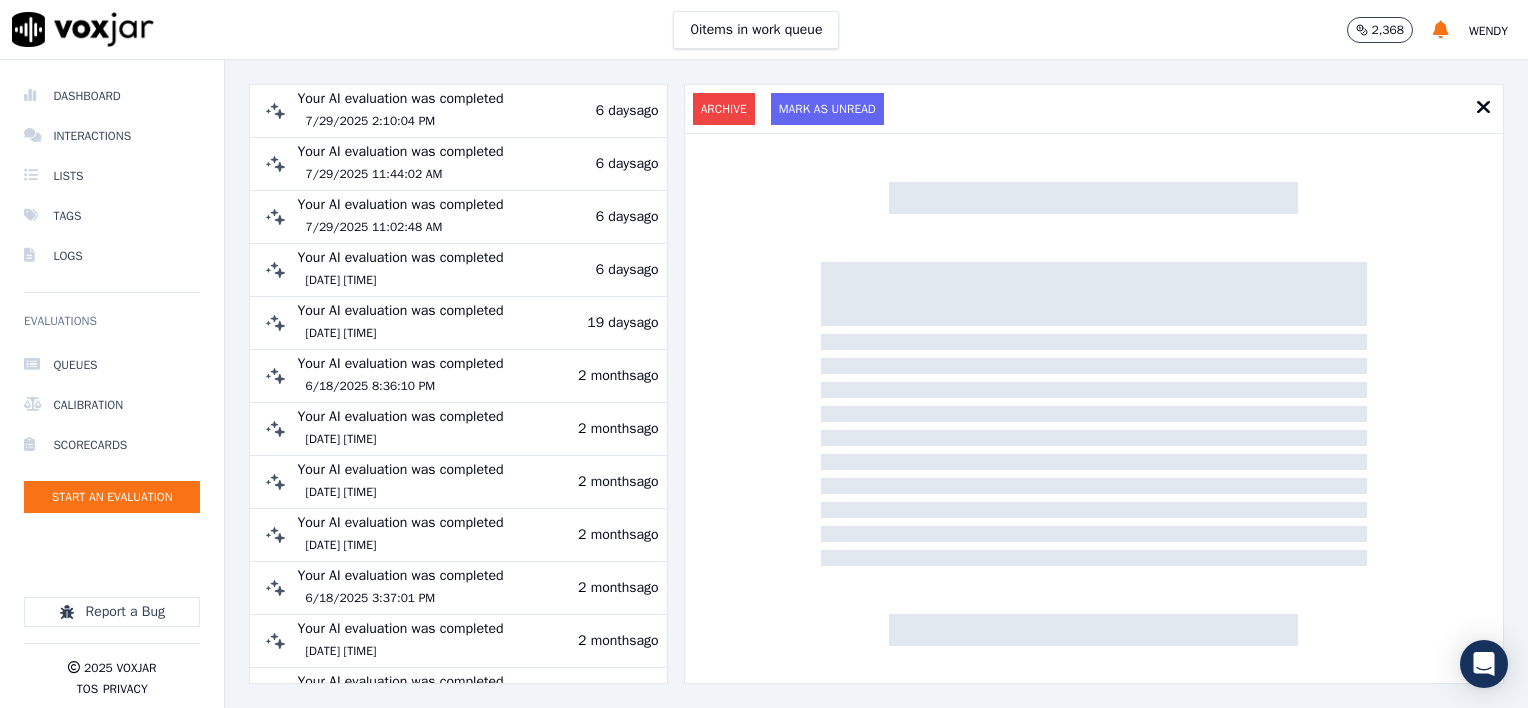 click at bounding box center [1483, 107] 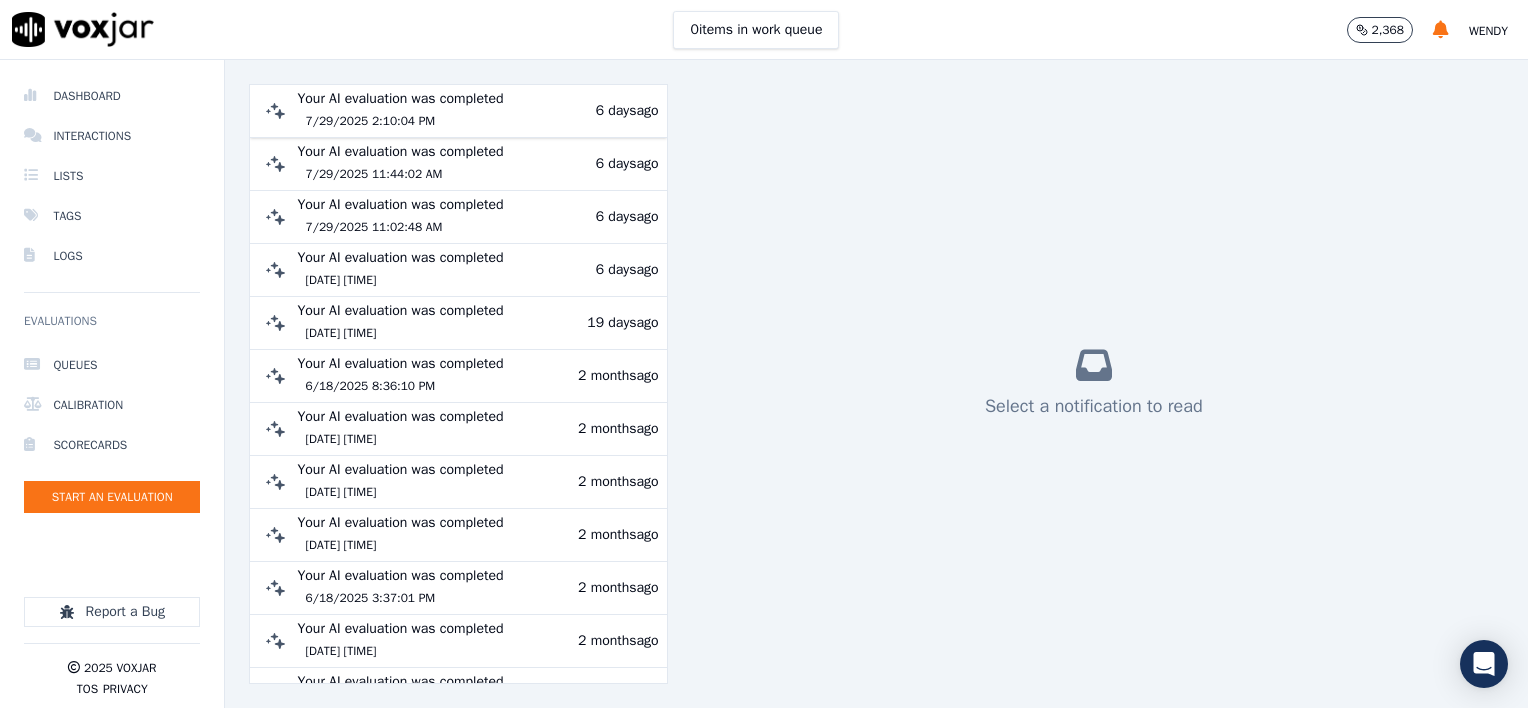 click on "7/29/2025 2:10:04 PM" at bounding box center [400, 121] 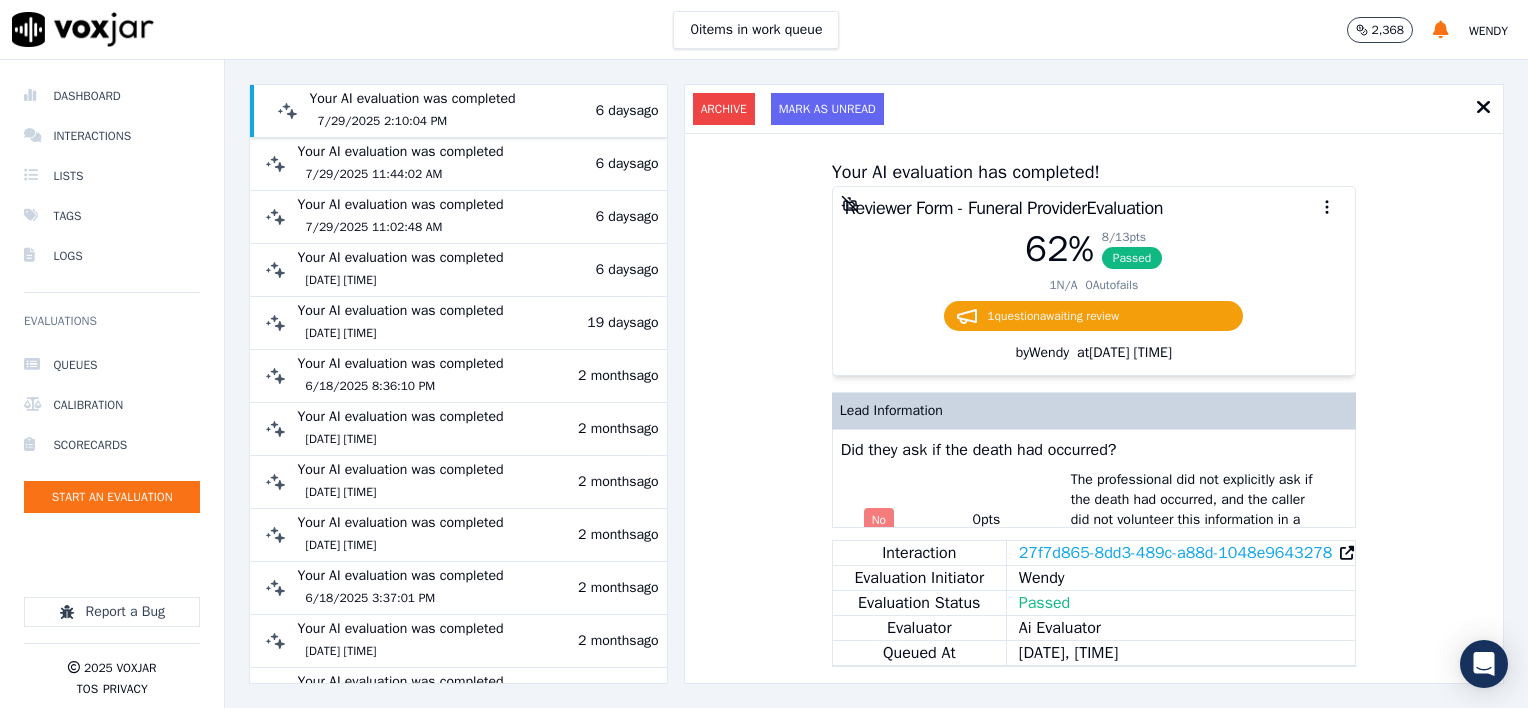 drag, startPoint x: 337, startPoint y: 109, endPoint x: 483, endPoint y: 121, distance: 146.49232 